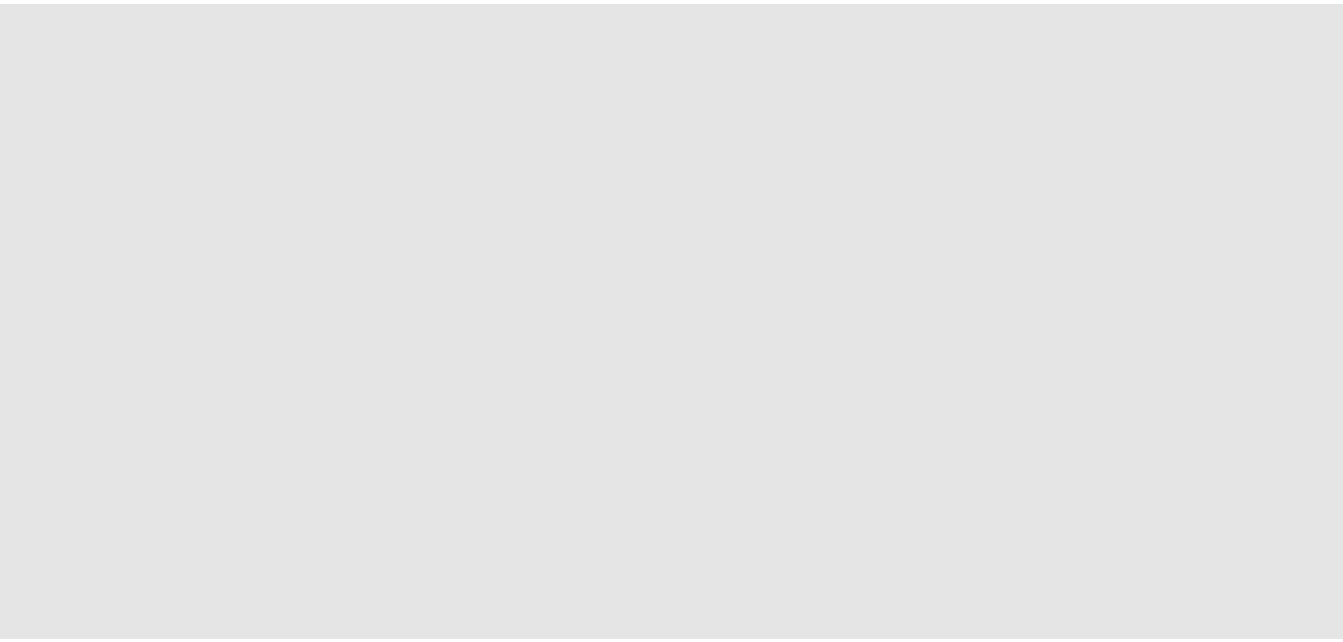 scroll, scrollTop: 0, scrollLeft: 0, axis: both 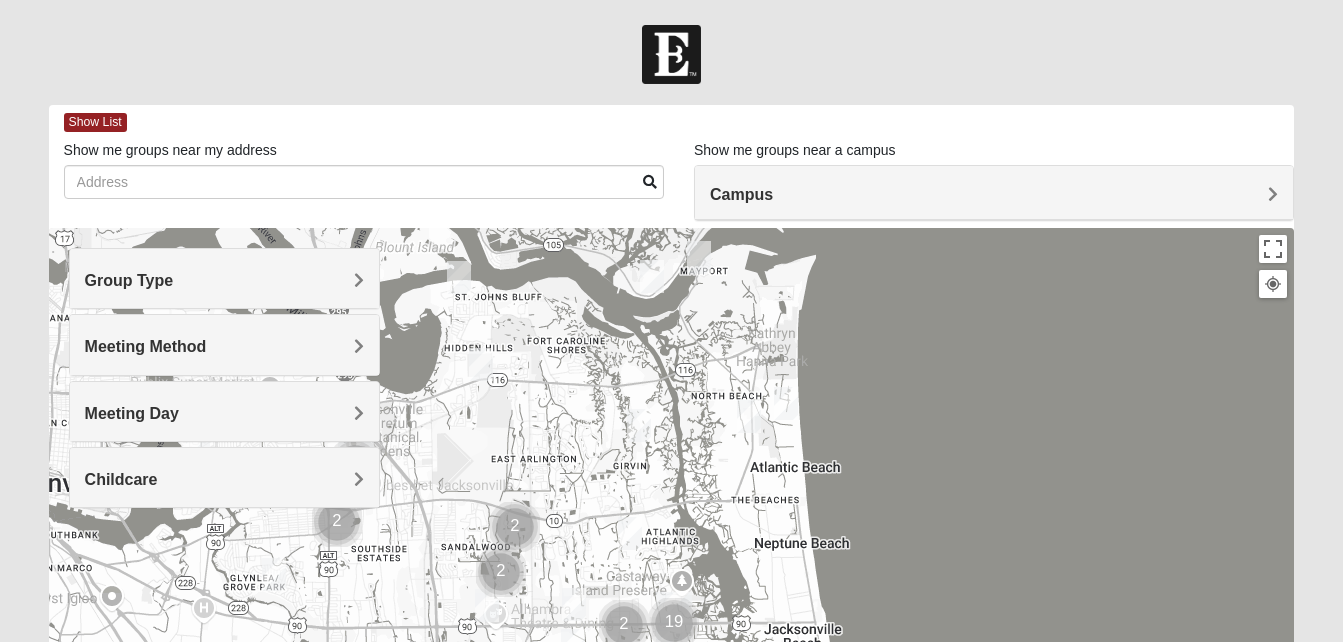 click on "Meeting Method" at bounding box center (224, 344) 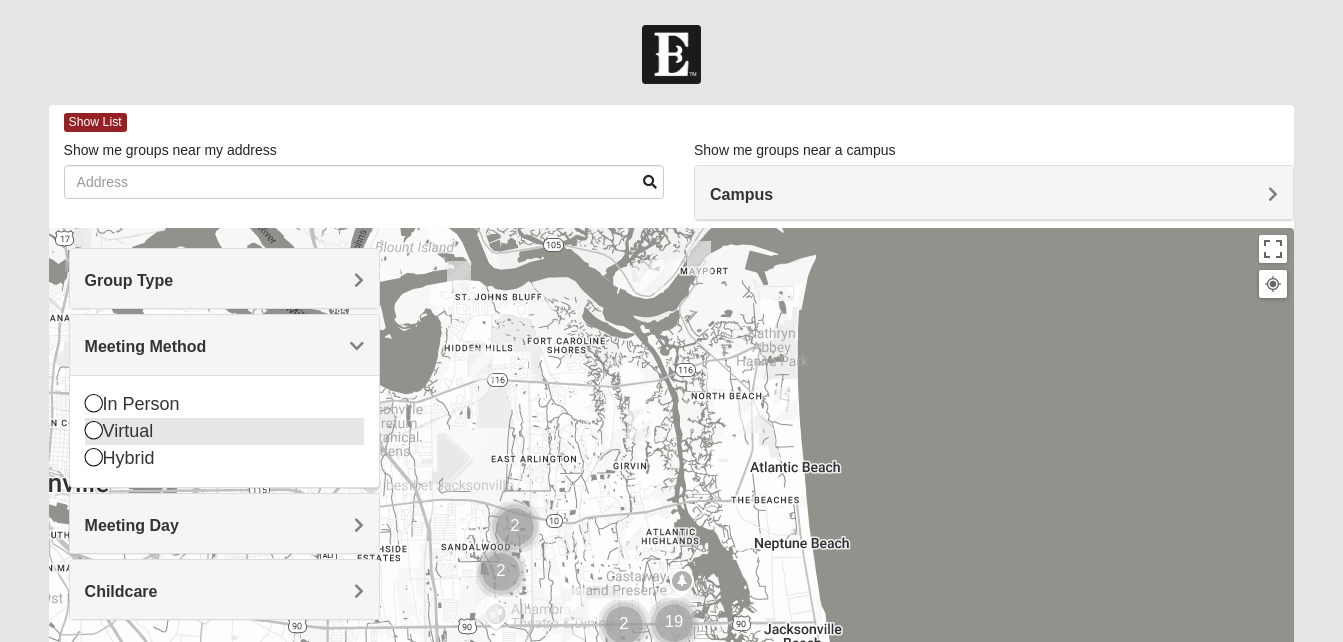 click on "Virtual" at bounding box center [224, 431] 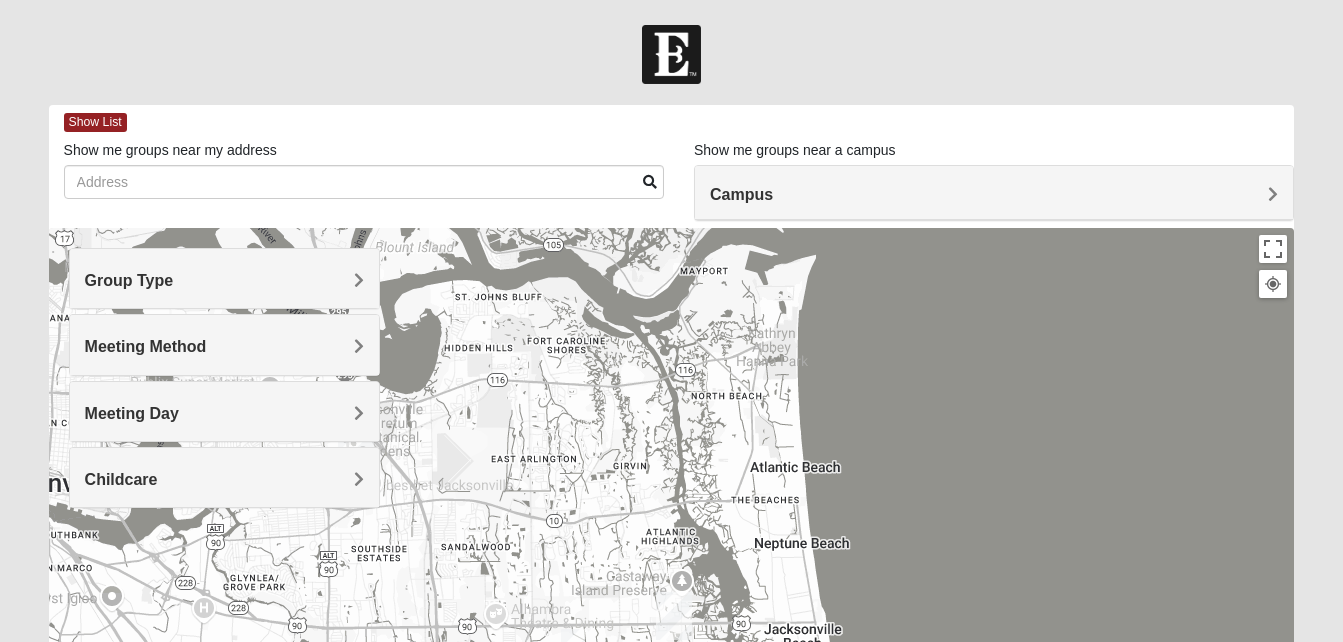 click on "Group Type" at bounding box center [224, 278] 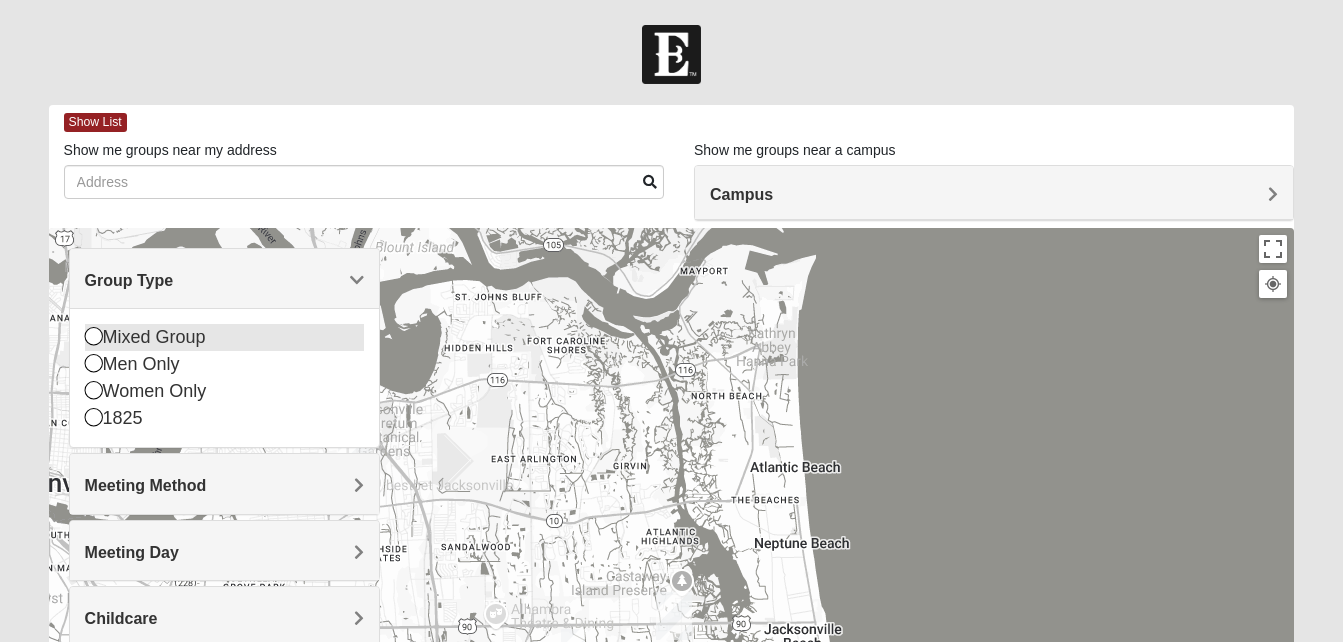 click on "Mixed Group" at bounding box center (224, 337) 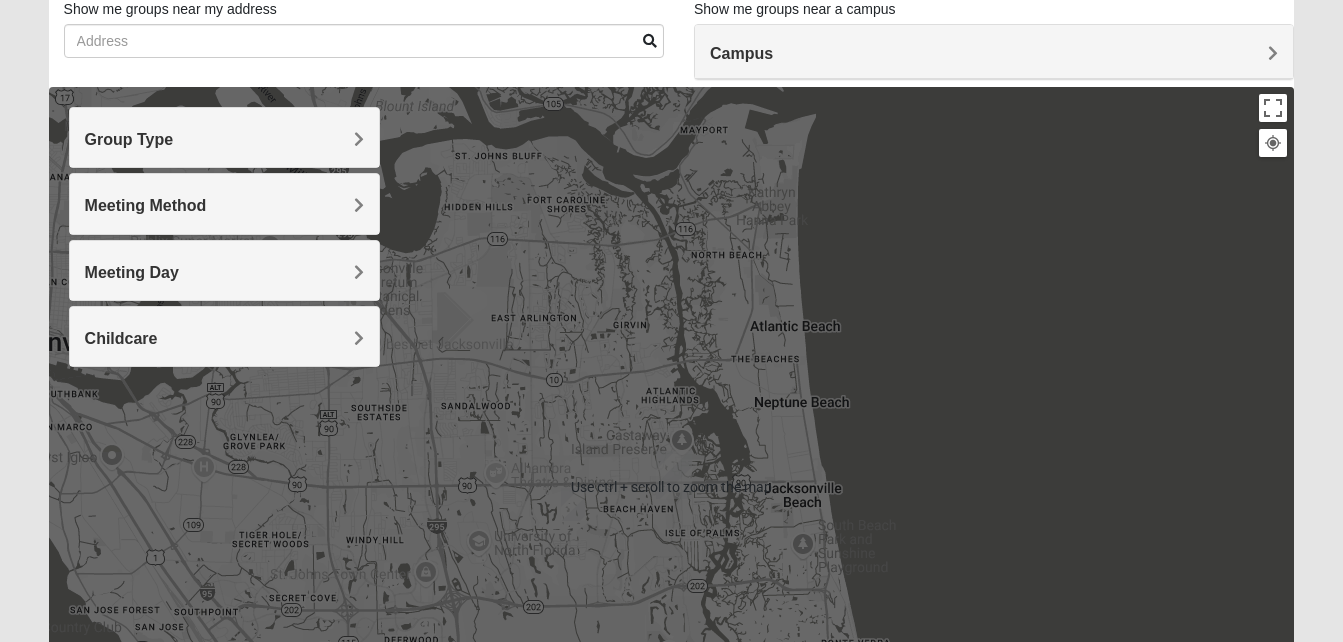 scroll, scrollTop: 0, scrollLeft: 0, axis: both 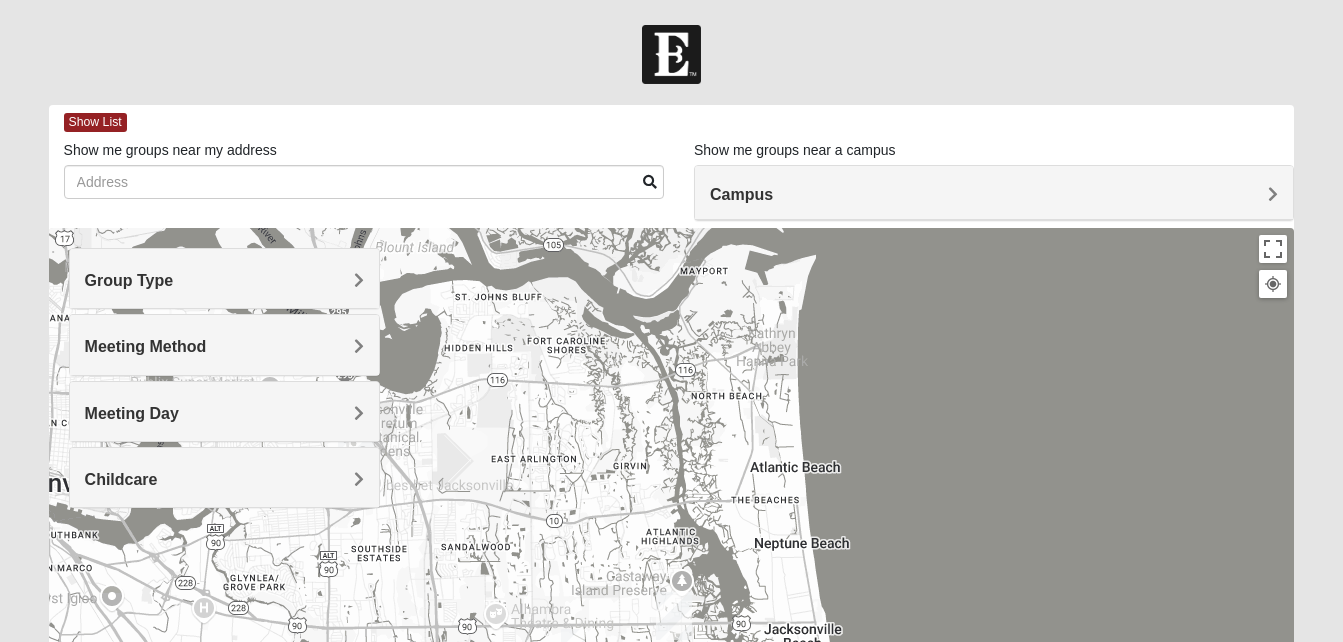 click on "Campus" at bounding box center [994, 193] 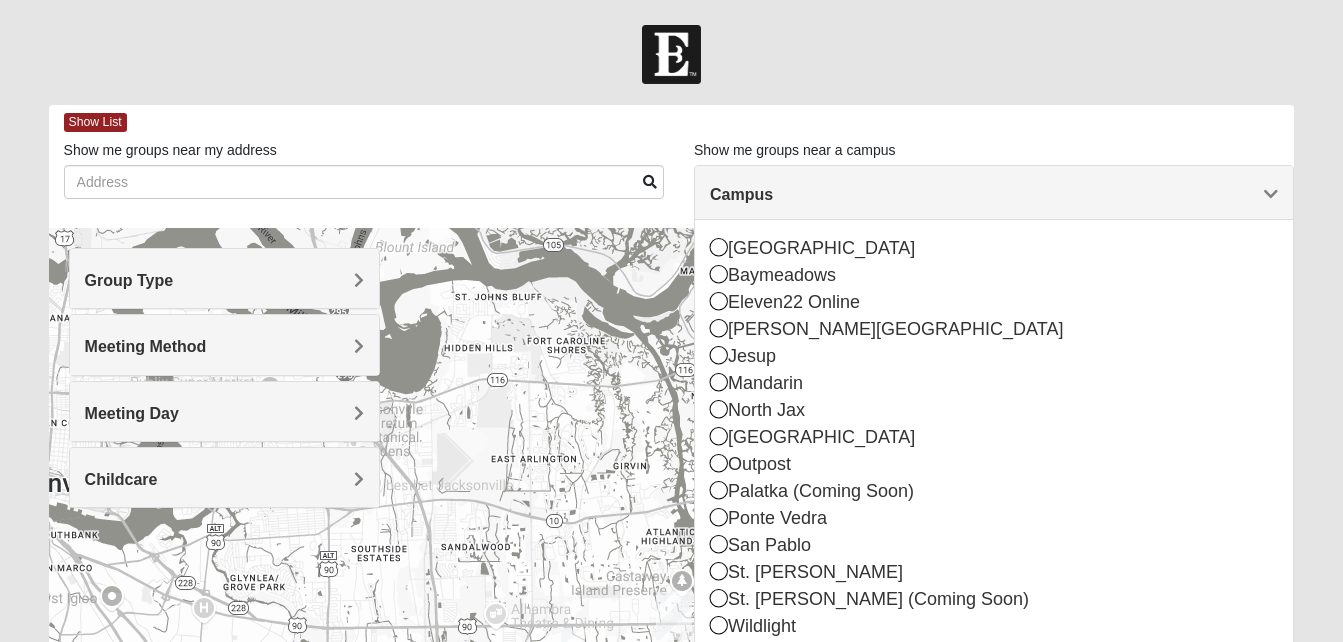 click on "Campus" at bounding box center [994, 193] 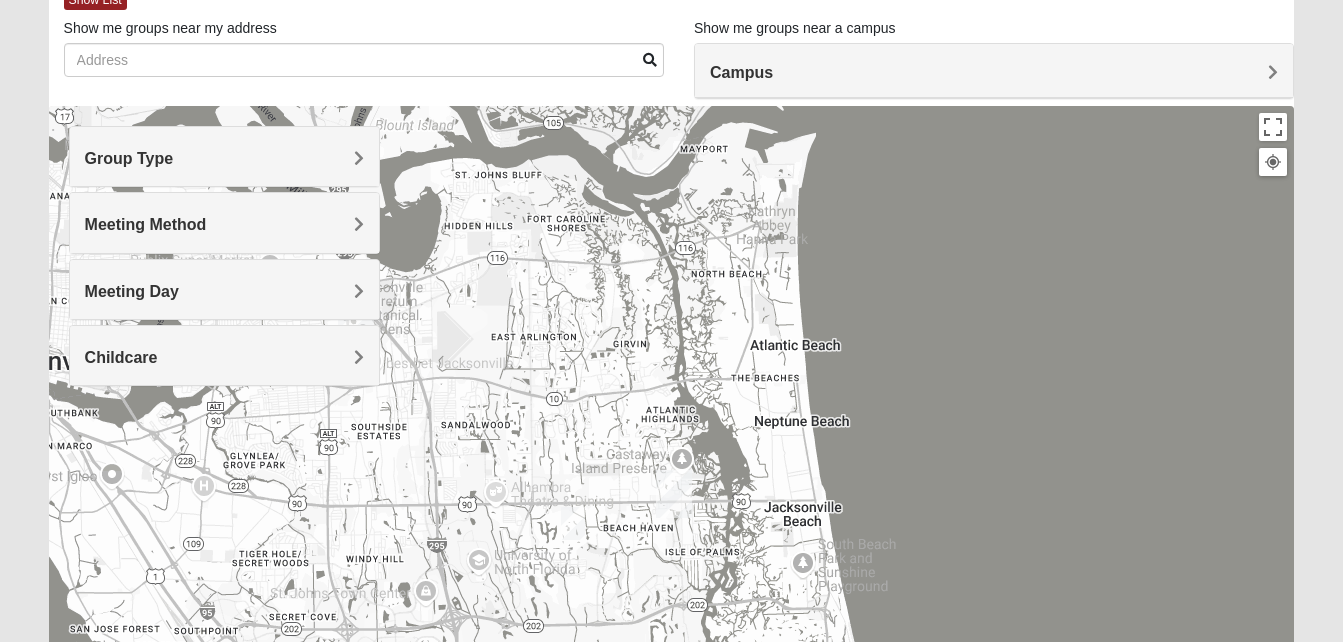scroll, scrollTop: 126, scrollLeft: 0, axis: vertical 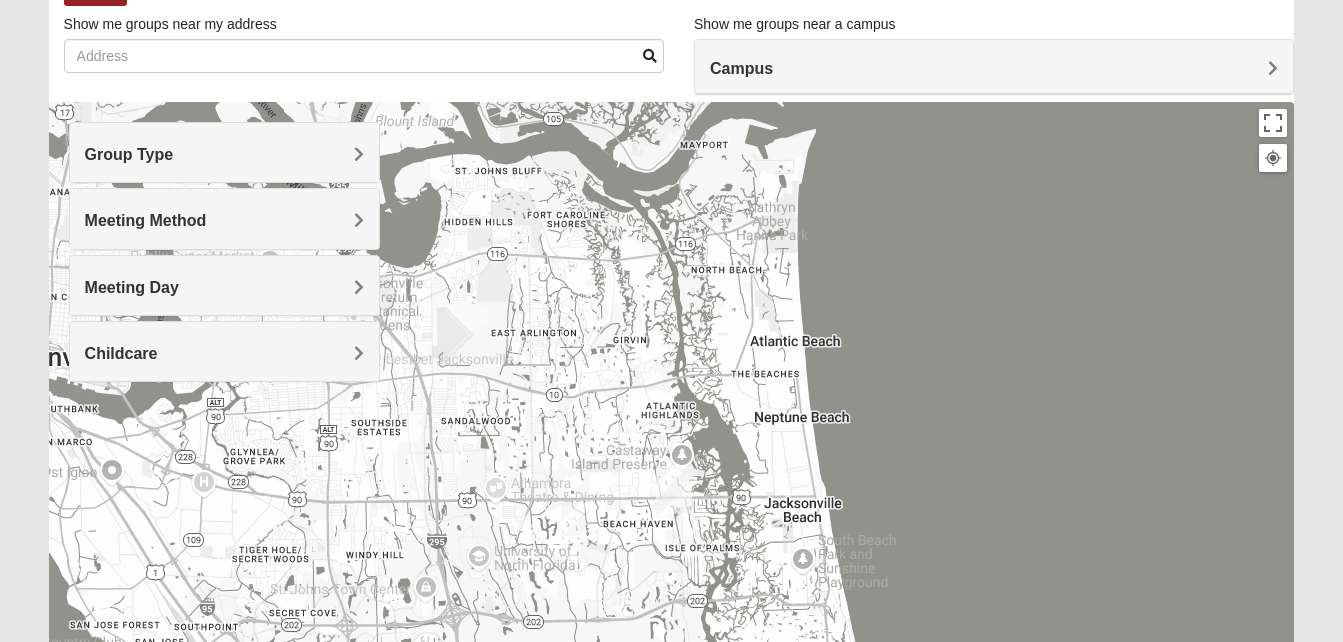 click at bounding box center (674, 490) 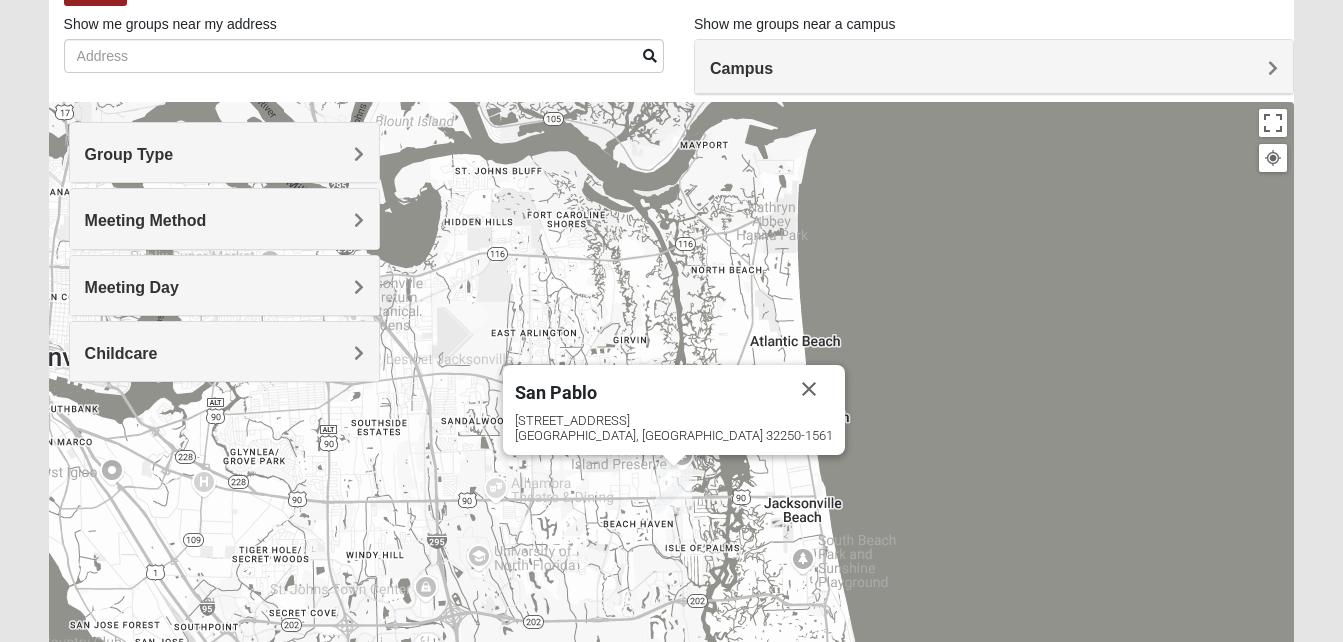 click at bounding box center [674, 490] 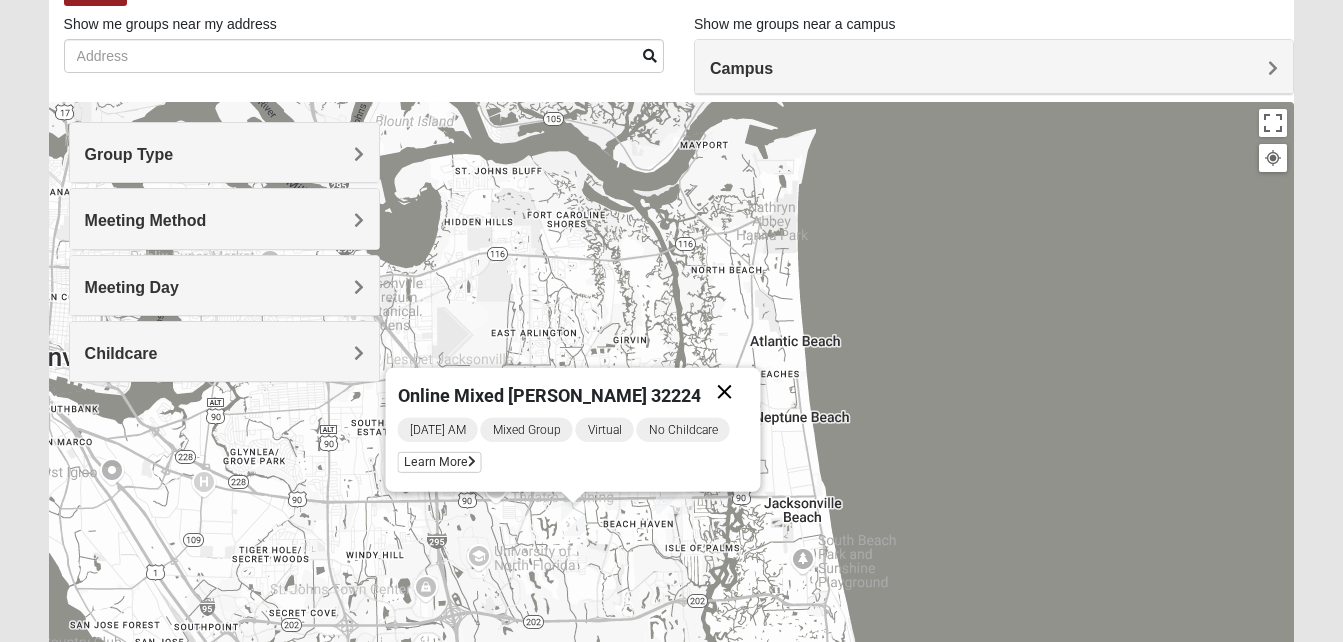 click at bounding box center [724, 392] 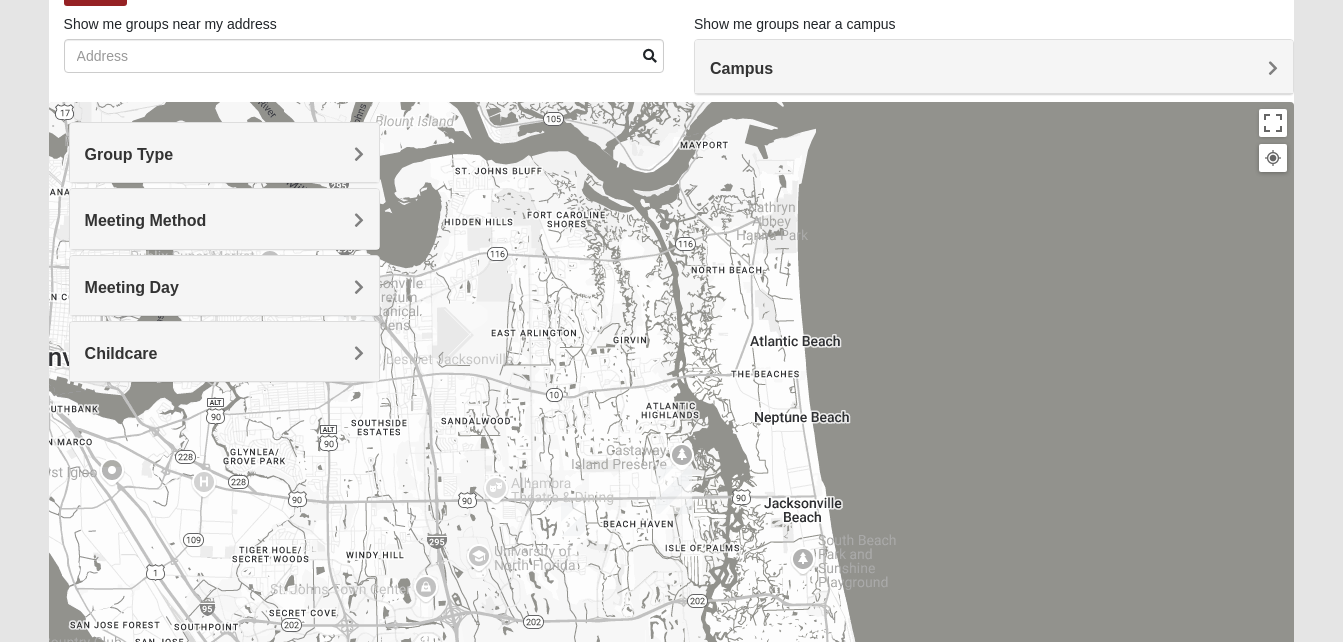click on "Campus" at bounding box center [994, 67] 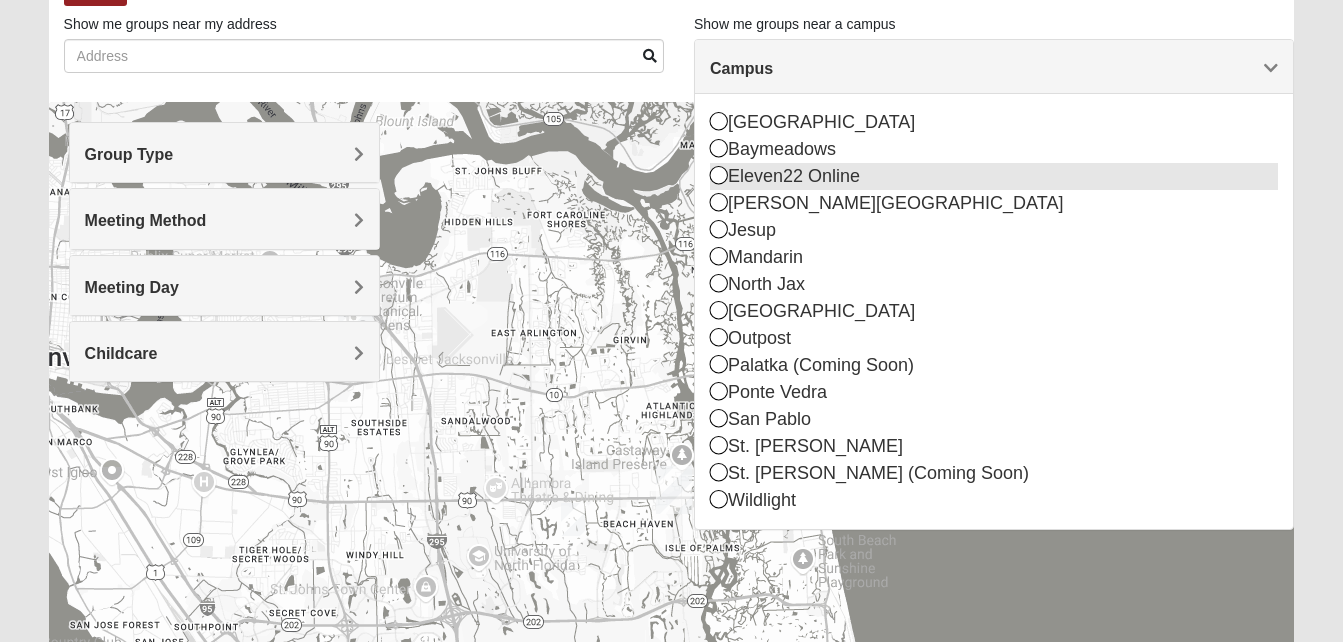 click on "Eleven22 Online" at bounding box center (994, 176) 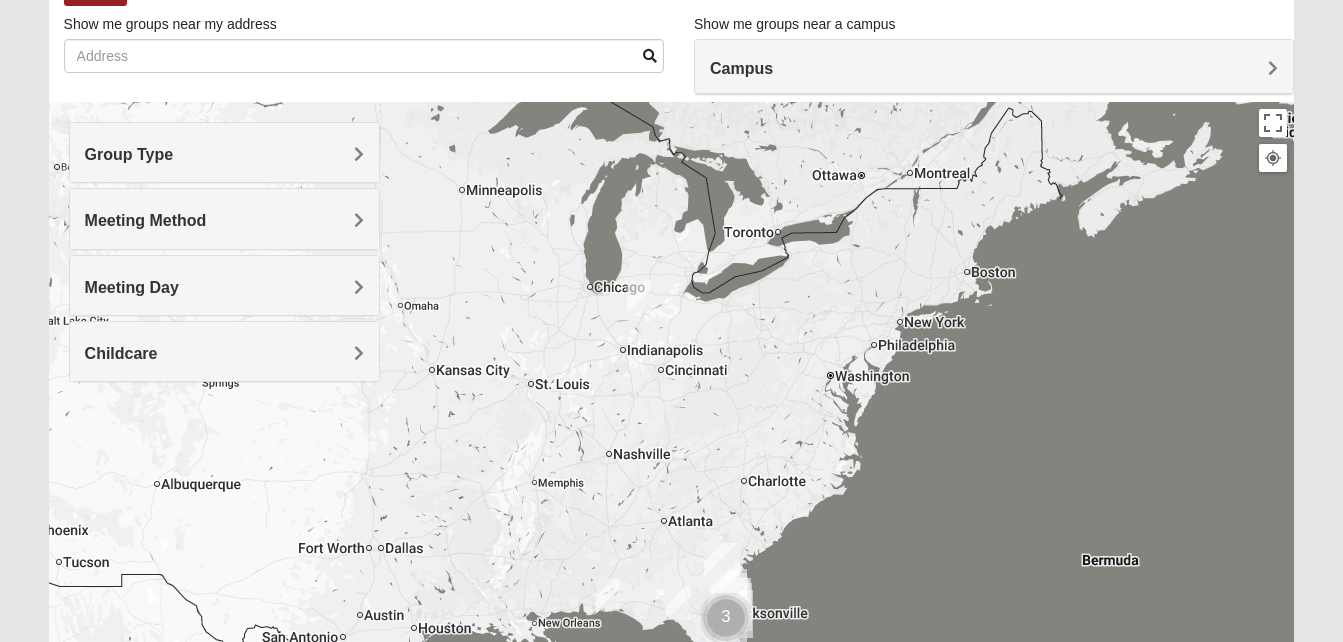 click at bounding box center [639, 296] 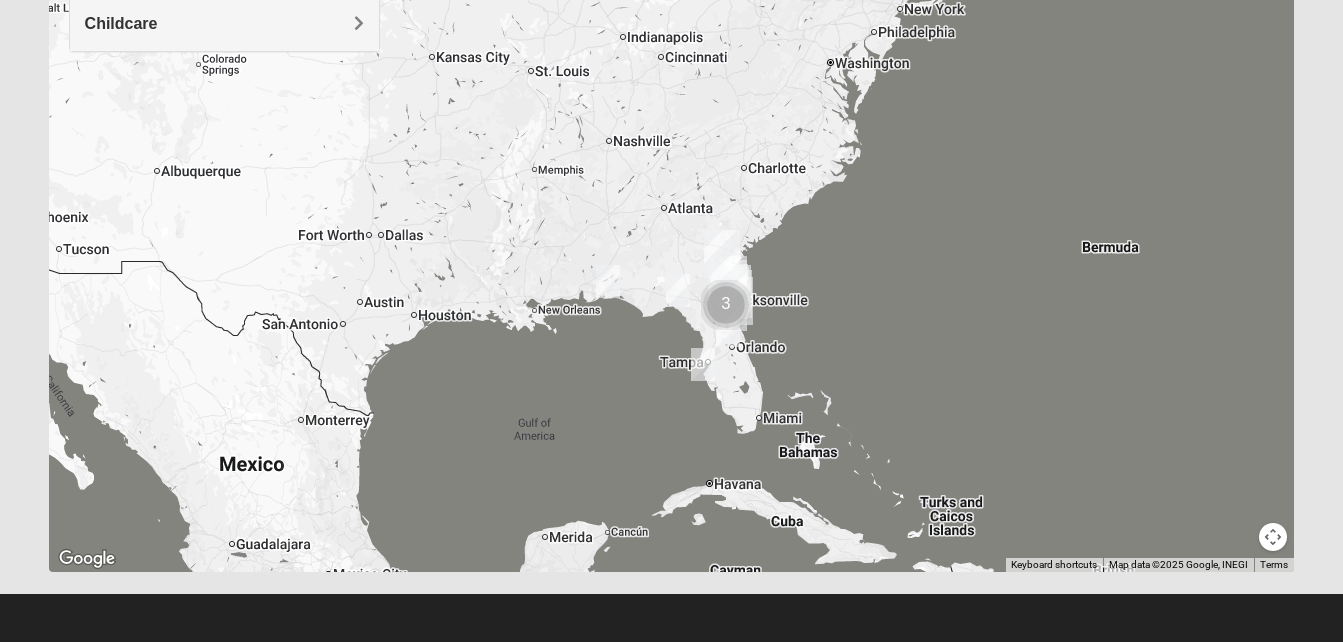 scroll, scrollTop: 457, scrollLeft: 0, axis: vertical 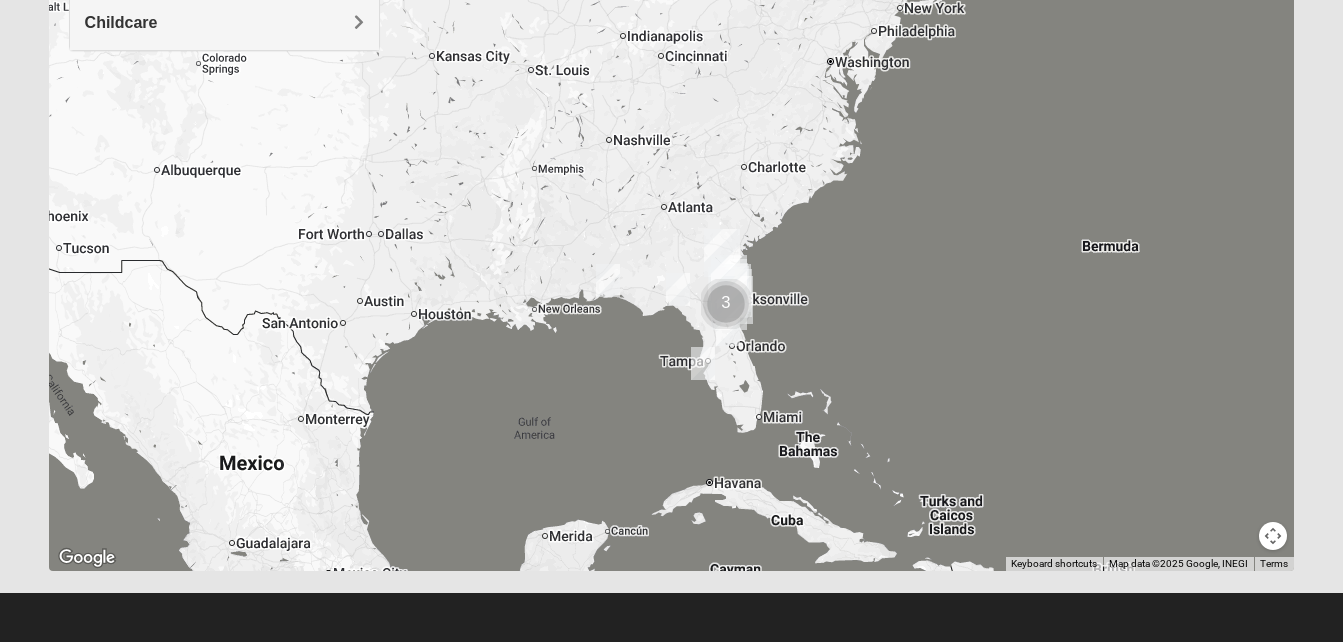 click at bounding box center [703, 363] 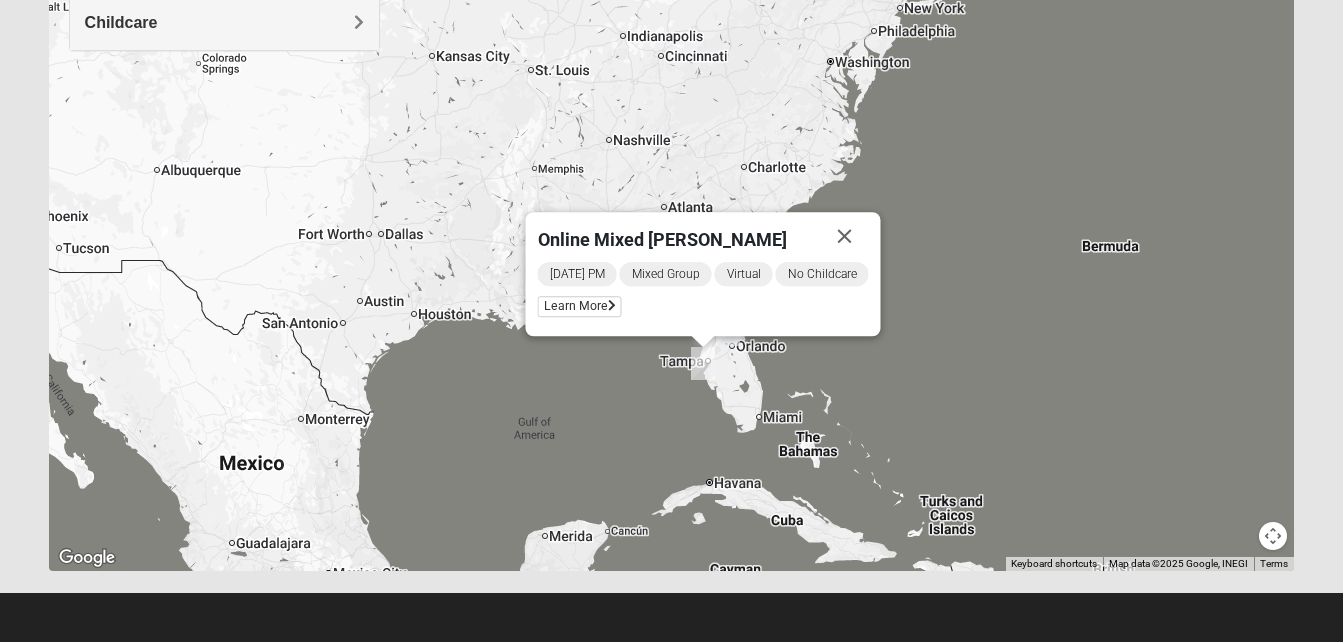 click on "Online Mixed Wildermuth          Sunday PM      Mixed Group      Virtual      No Childcare Learn More" at bounding box center (672, 171) 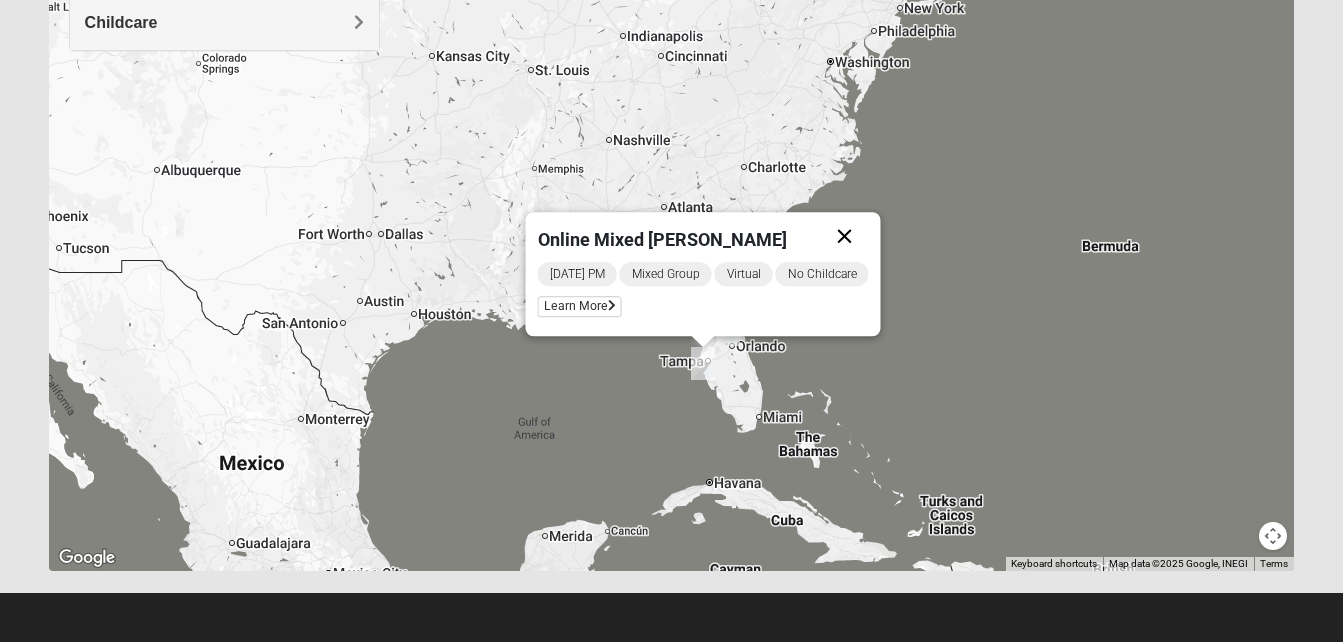 click at bounding box center (844, 236) 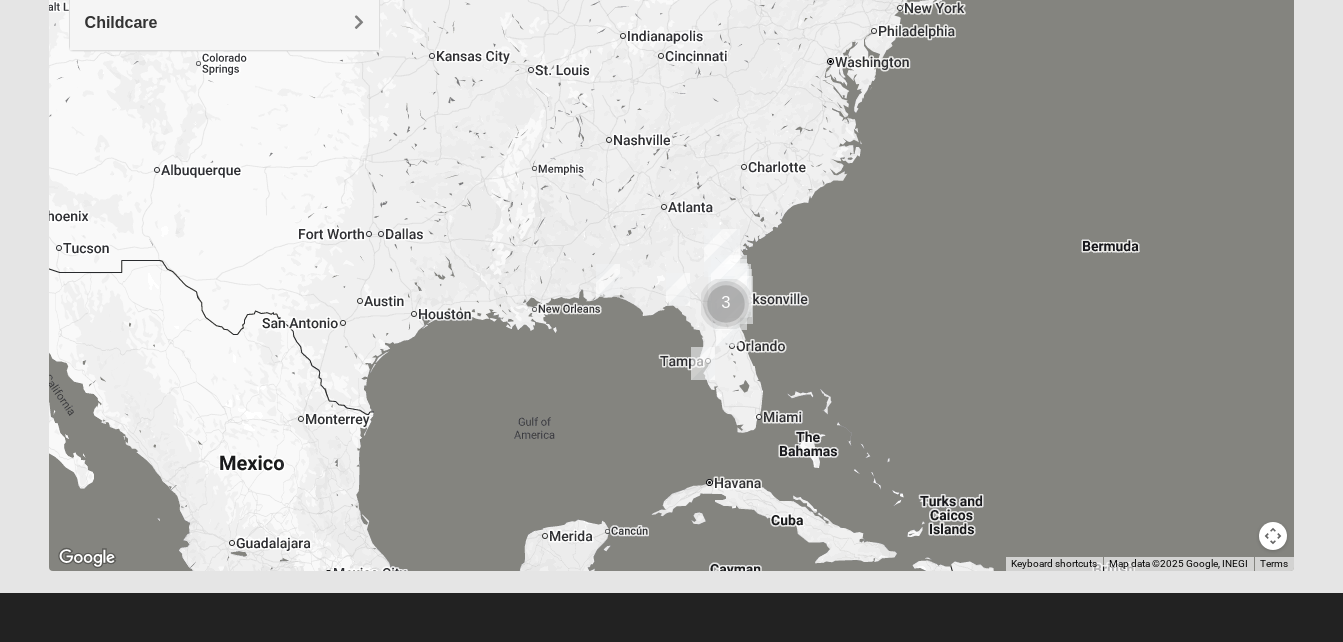 click at bounding box center (678, 289) 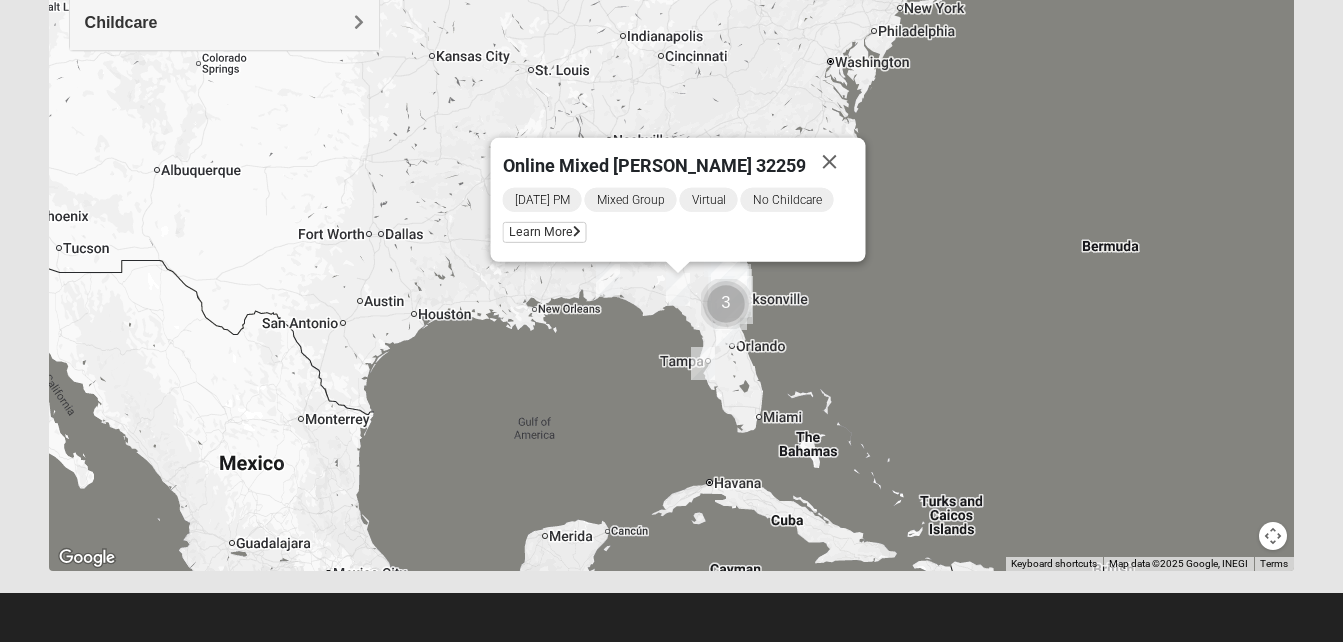 click at bounding box center (608, 280) 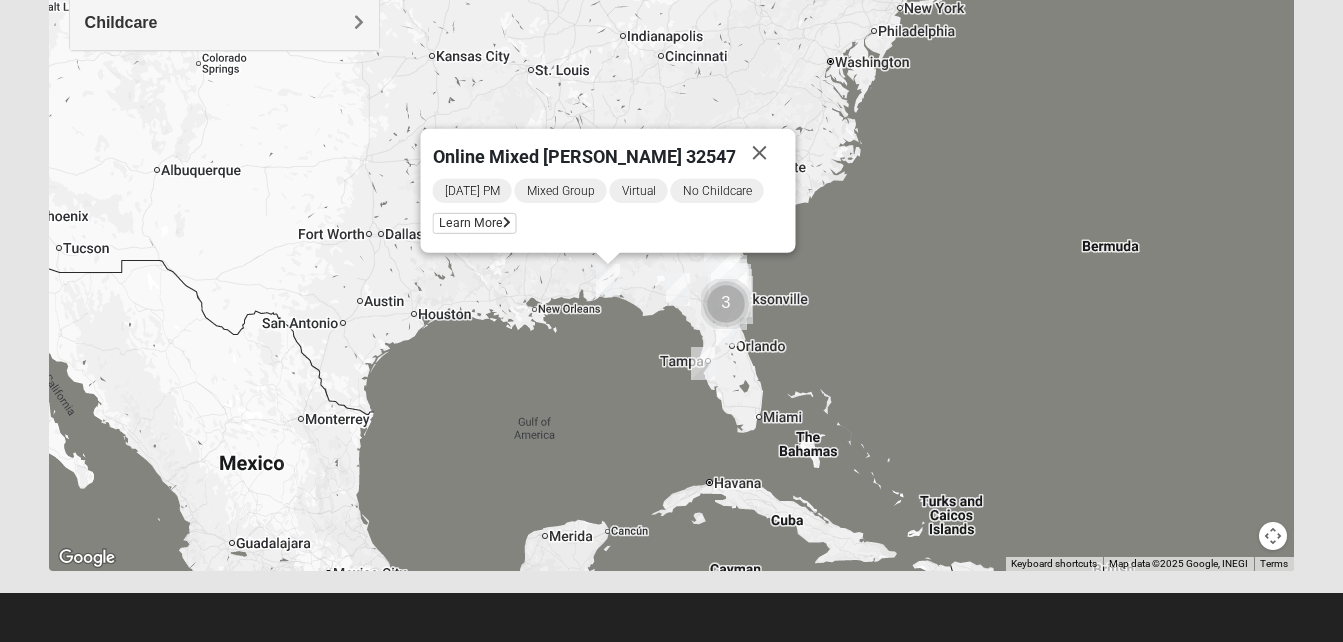 click at bounding box center (726, 304) 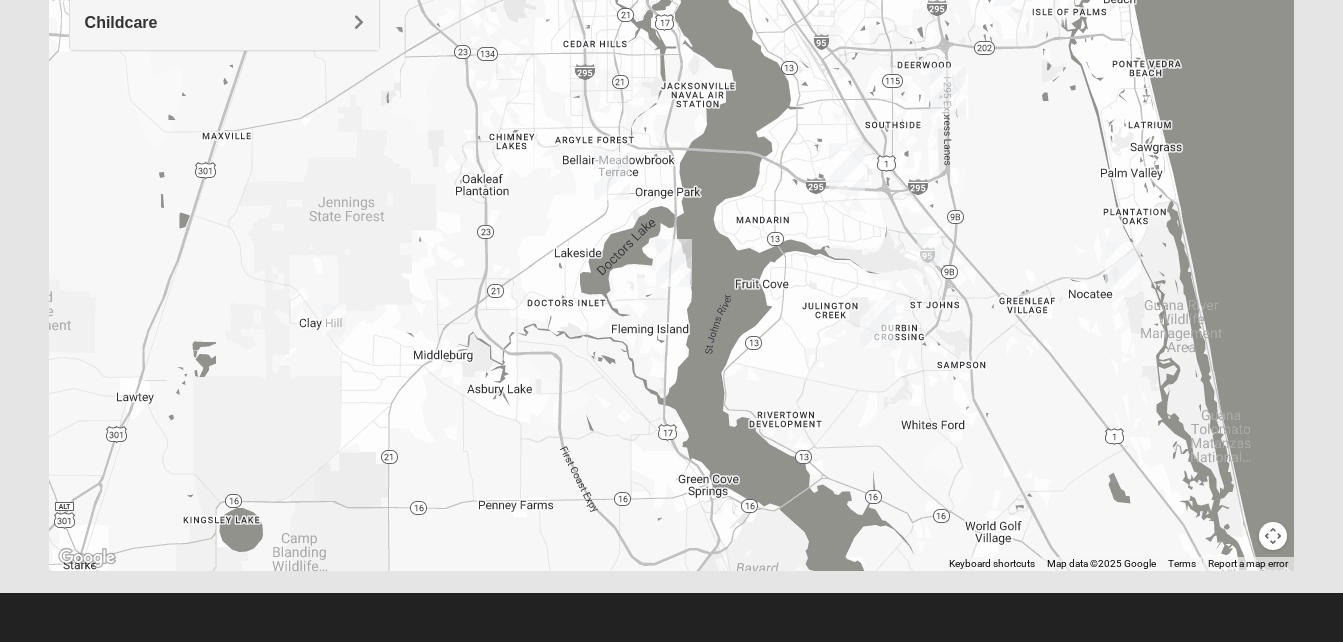 click at bounding box center (929, 249) 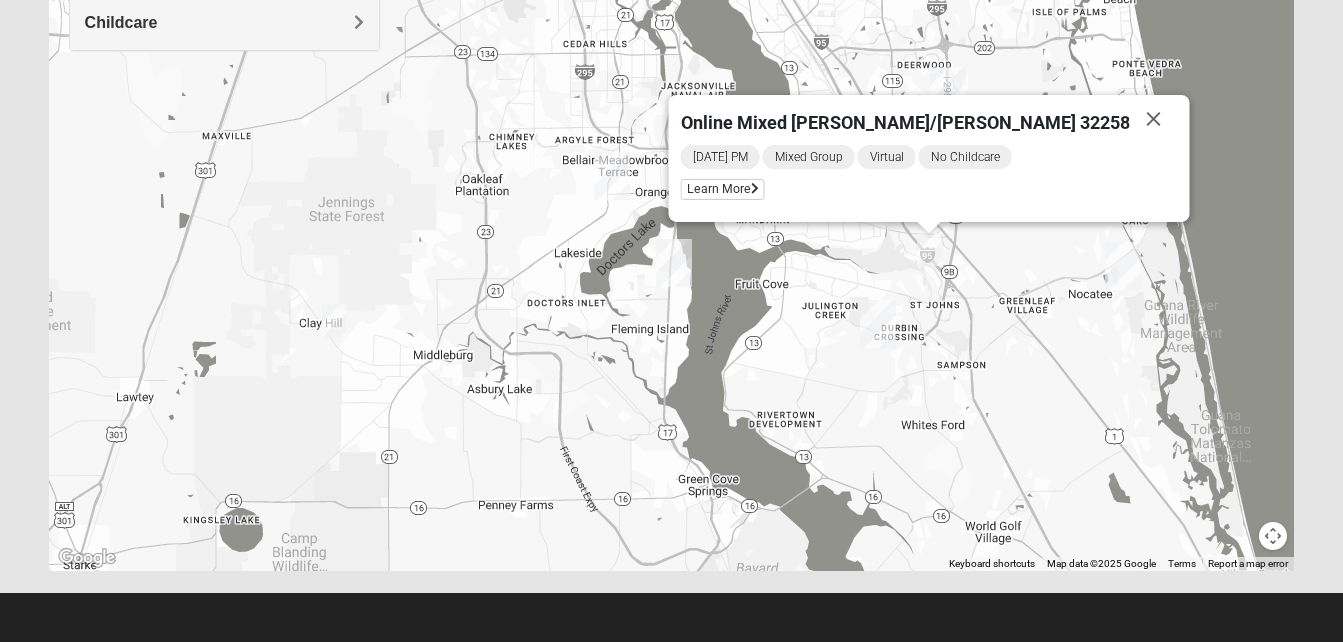 click at bounding box center (334, 320) 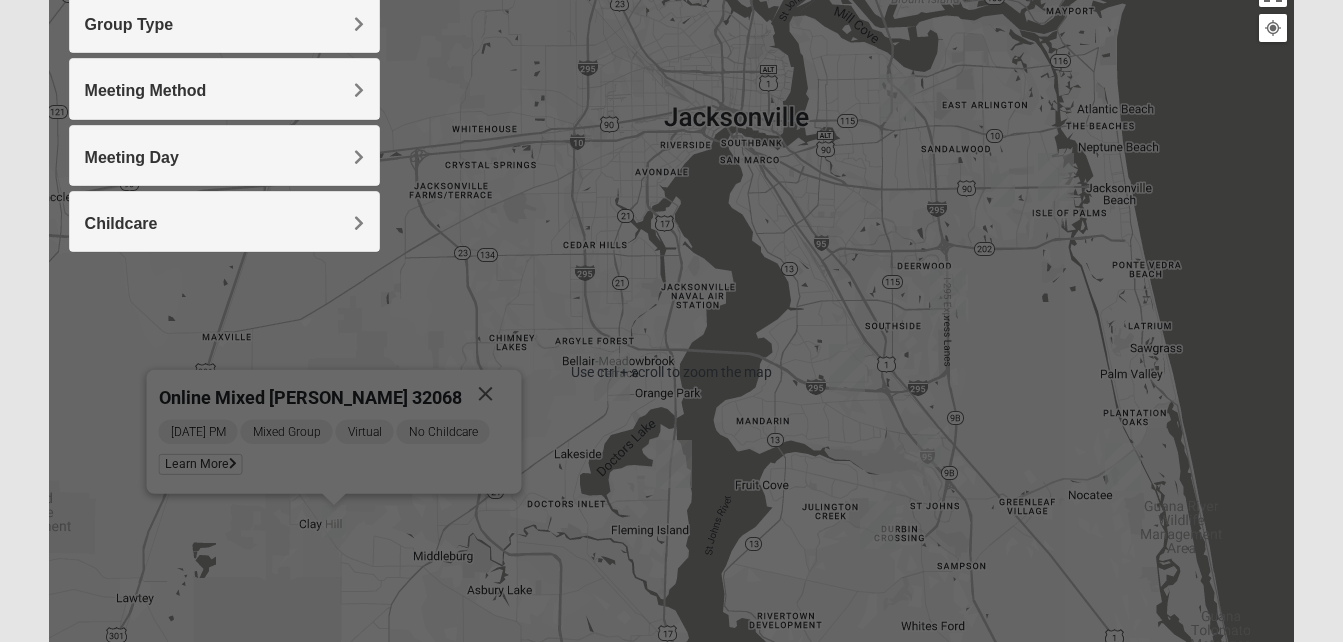 scroll, scrollTop: 252, scrollLeft: 0, axis: vertical 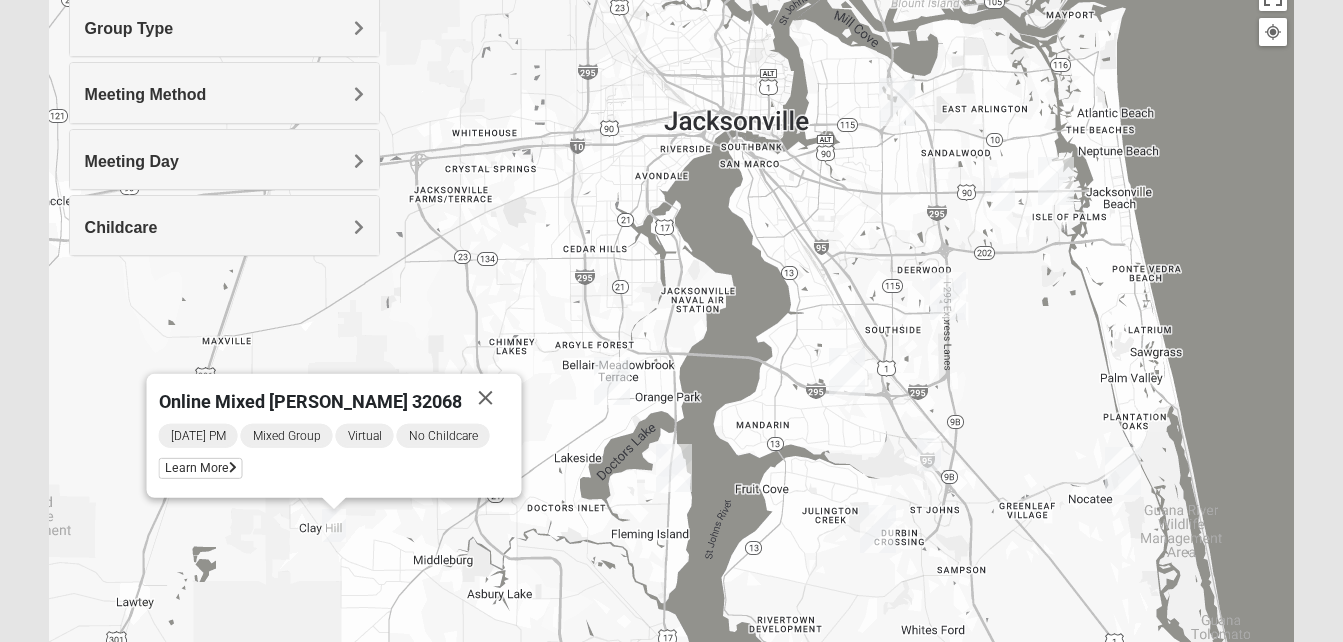 click at bounding box center (1003, 194) 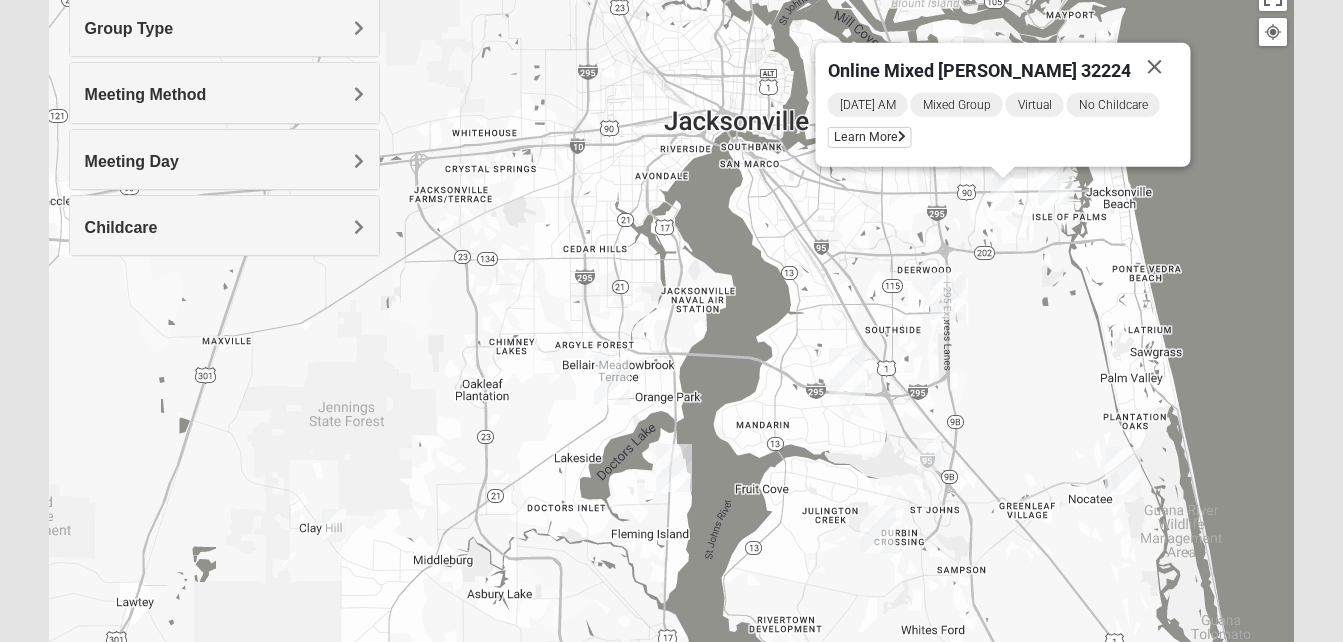click at bounding box center [948, 296] 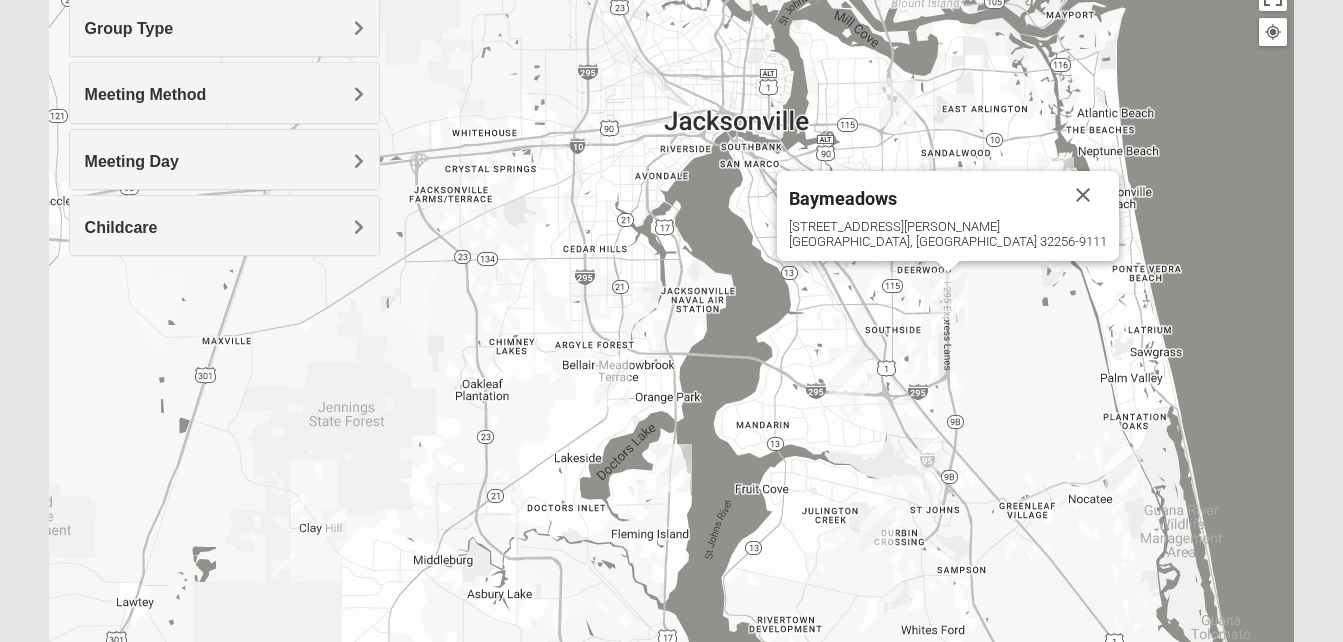 click at bounding box center (847, 372) 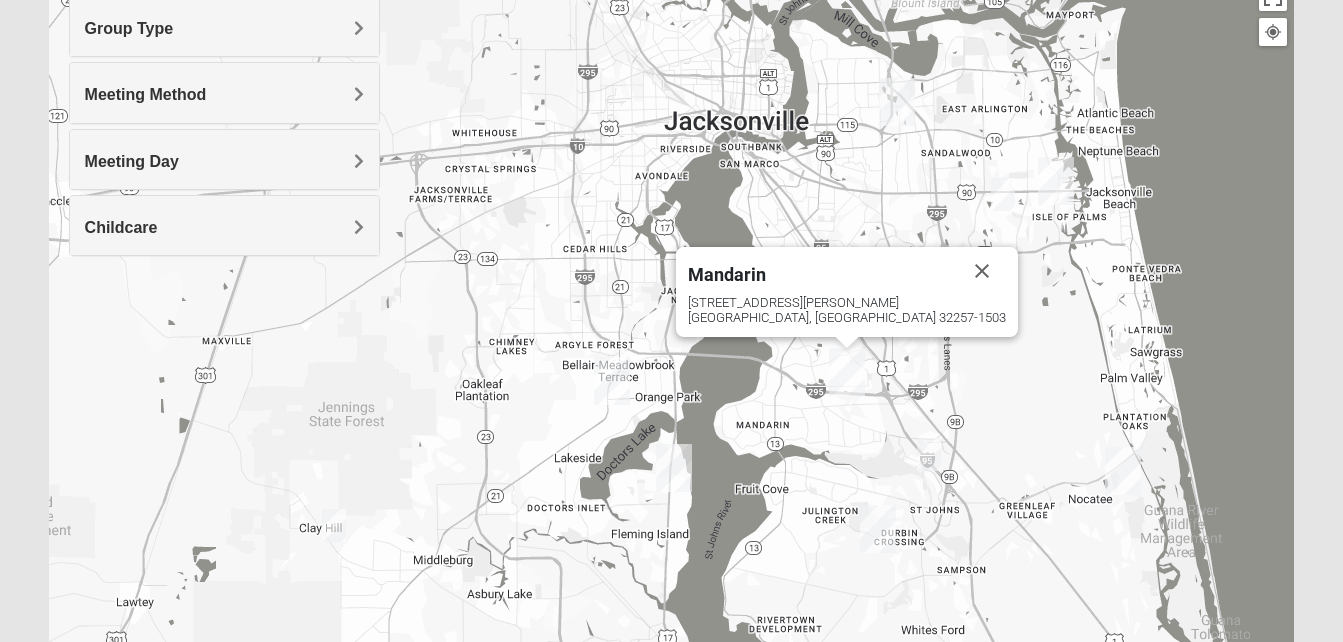 click at bounding box center (612, 381) 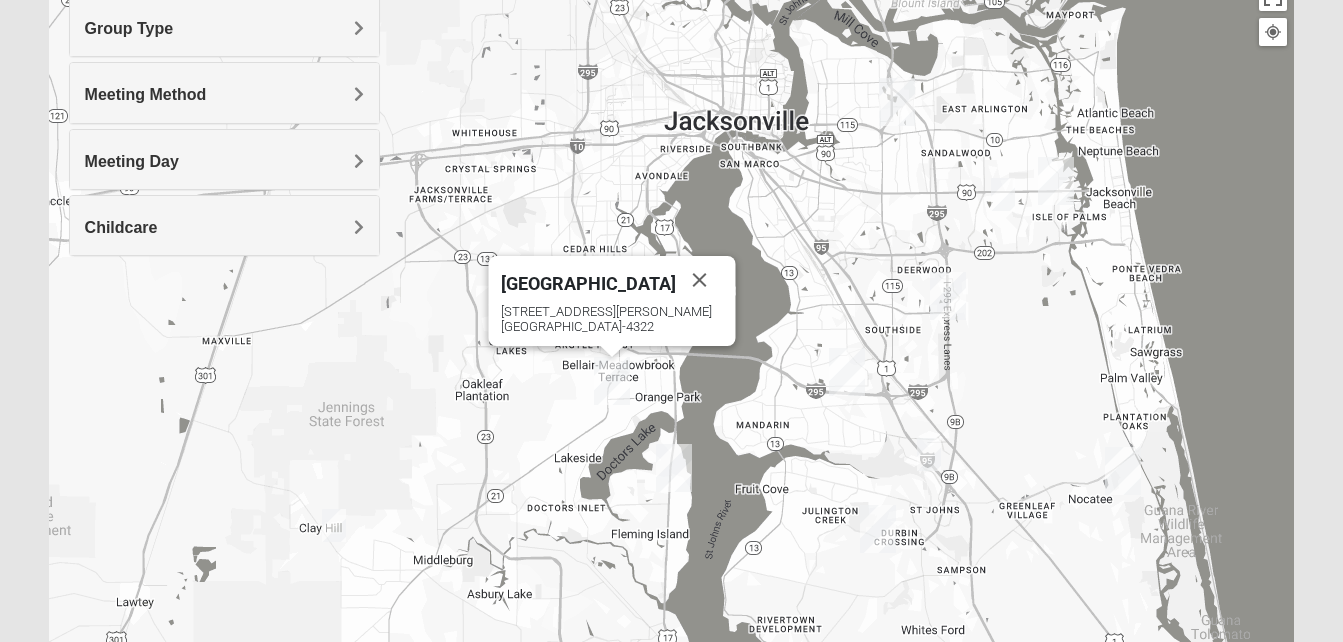 click at bounding box center [334, 525] 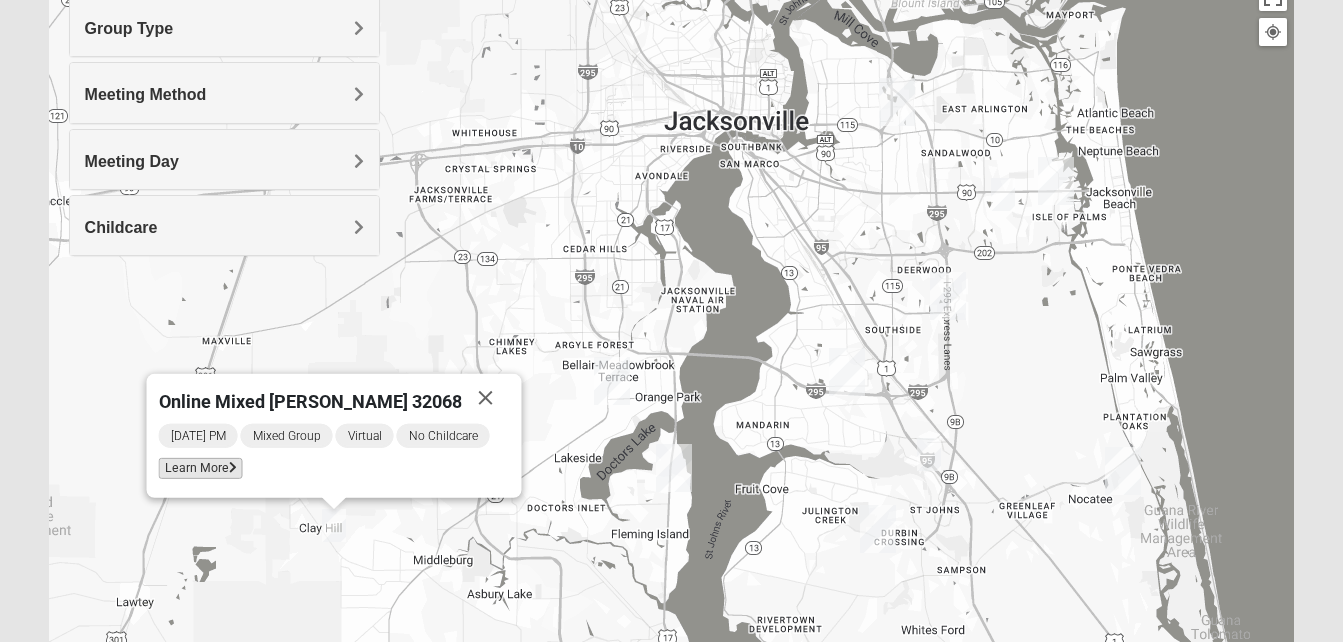 click on "Learn More" at bounding box center (200, 468) 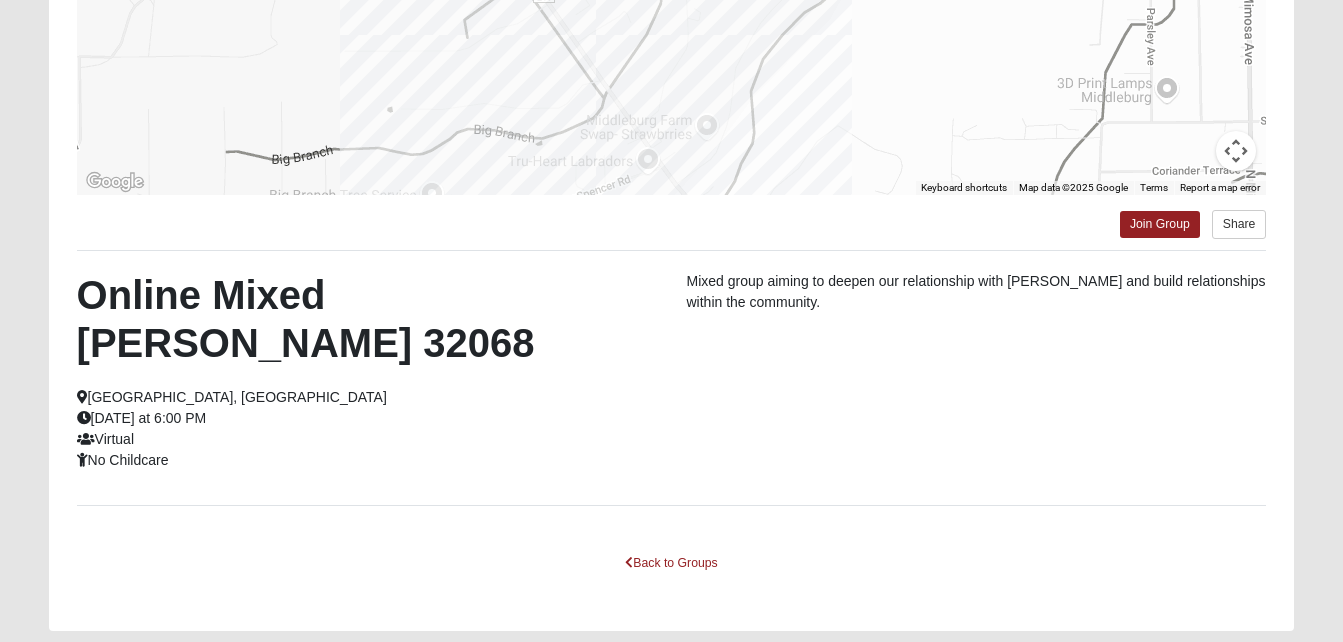 scroll, scrollTop: 438, scrollLeft: 0, axis: vertical 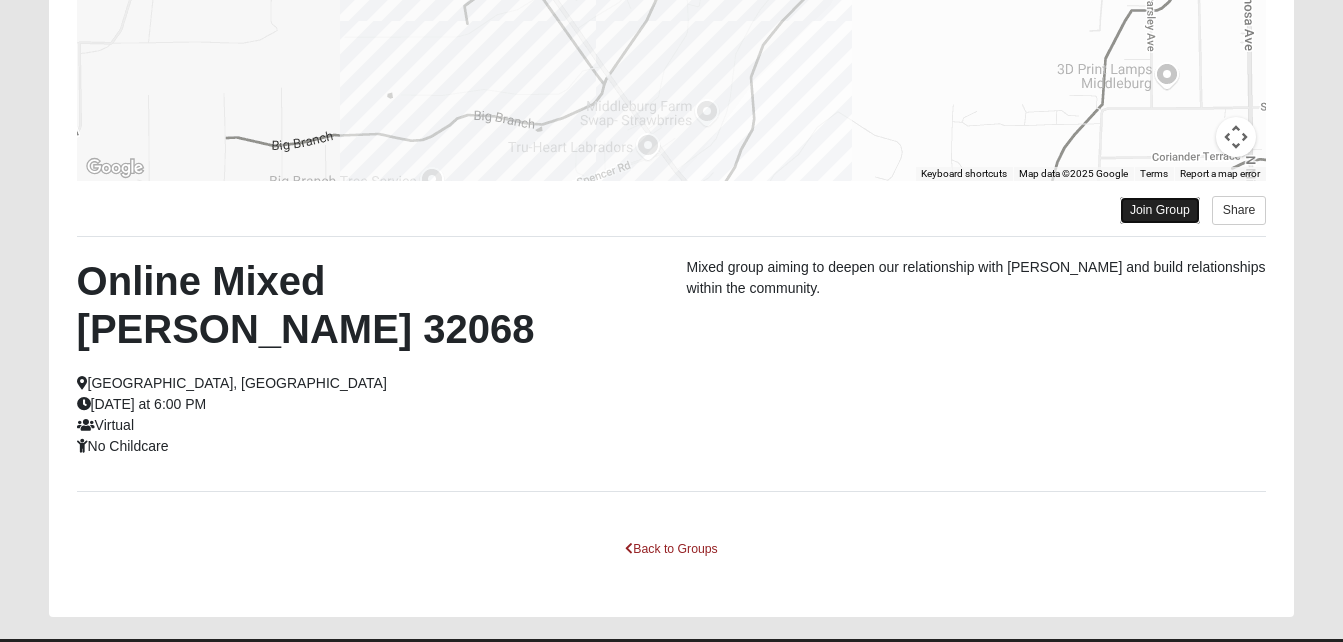 click on "Join Group" at bounding box center (1160, 210) 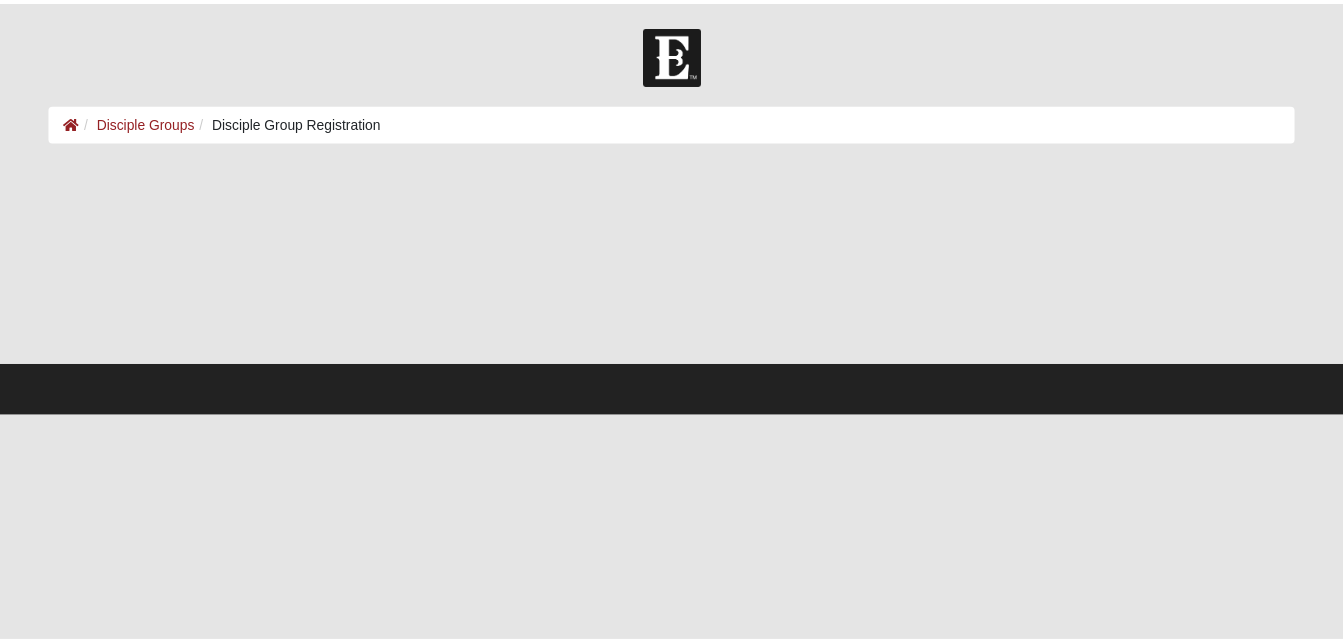 scroll, scrollTop: 0, scrollLeft: 0, axis: both 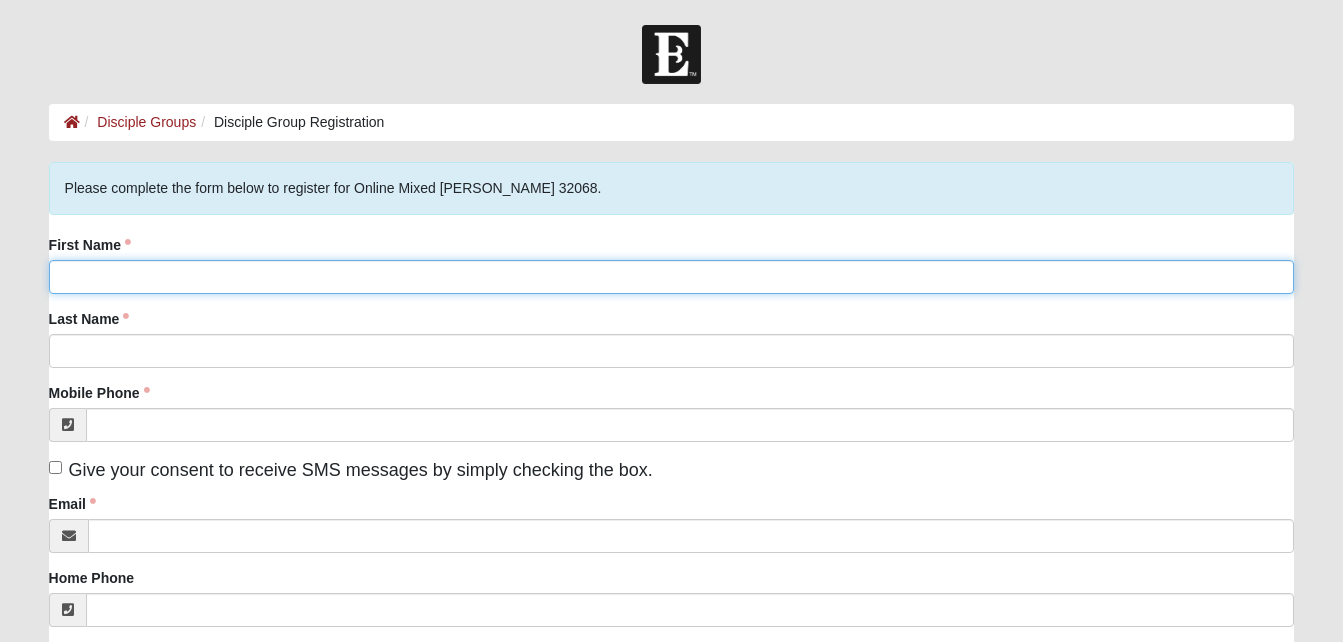 click on "First Name" 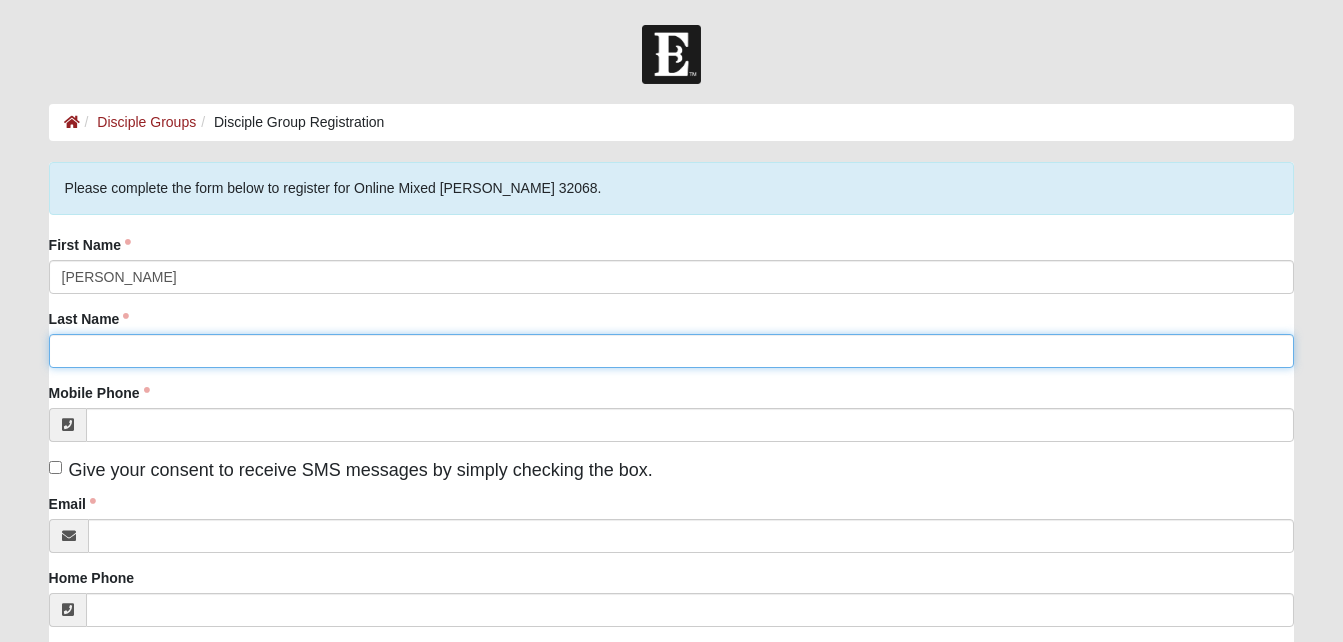 type on "[PERSON_NAME]" 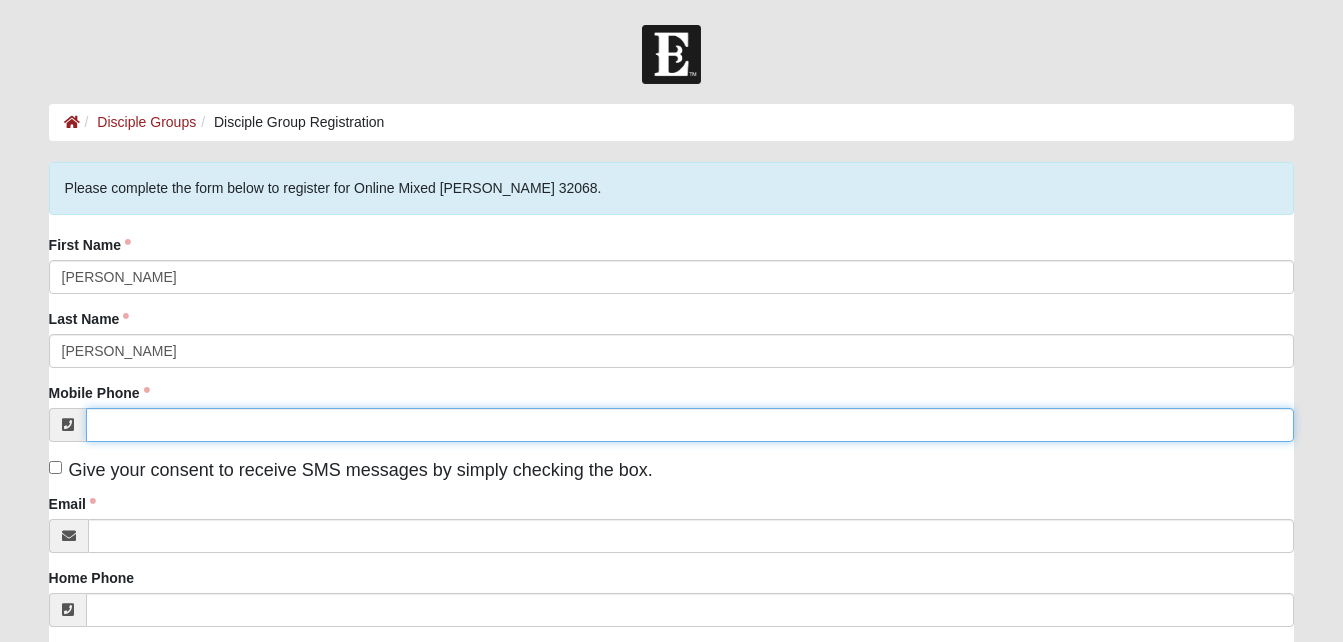 type on "[PHONE_NUMBER]" 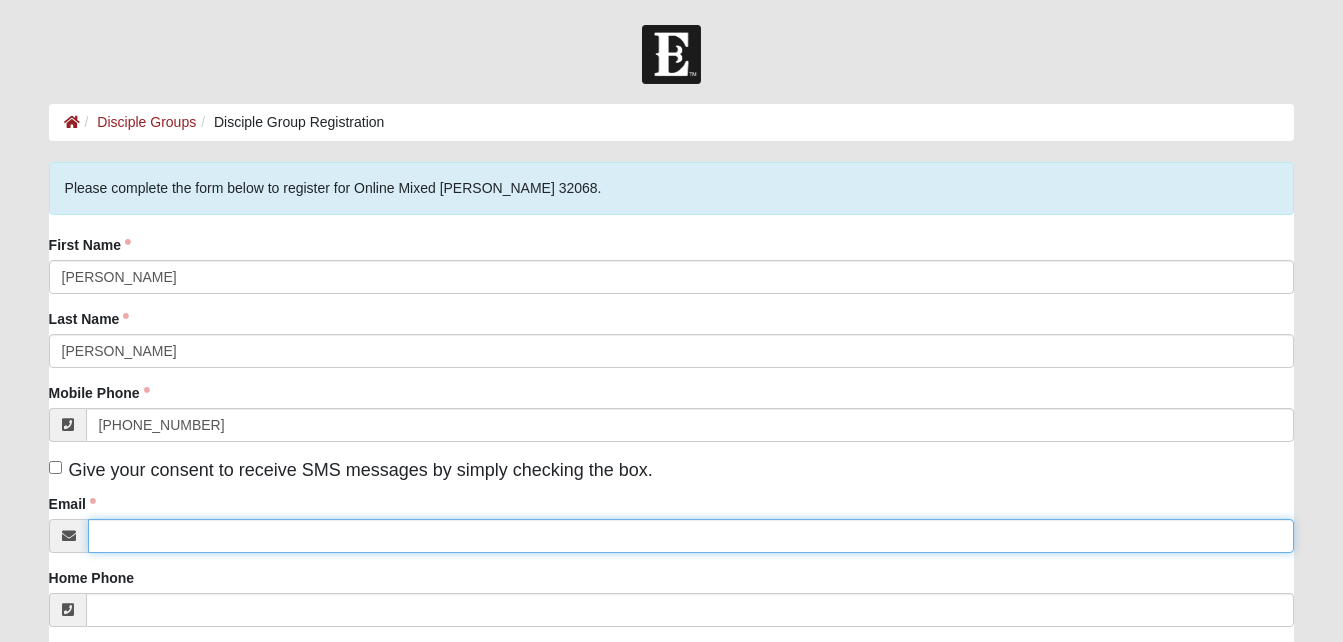 type on "[EMAIL_ADDRESS][DOMAIN_NAME]" 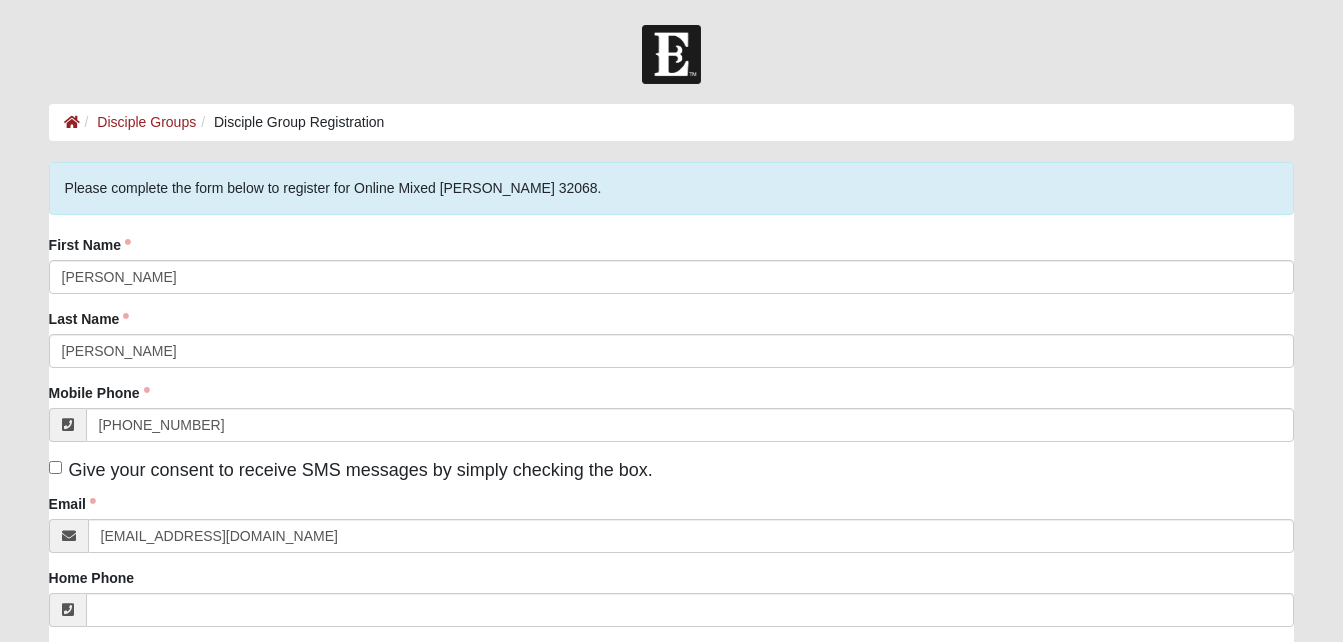 type on "[STREET_ADDRESS]" 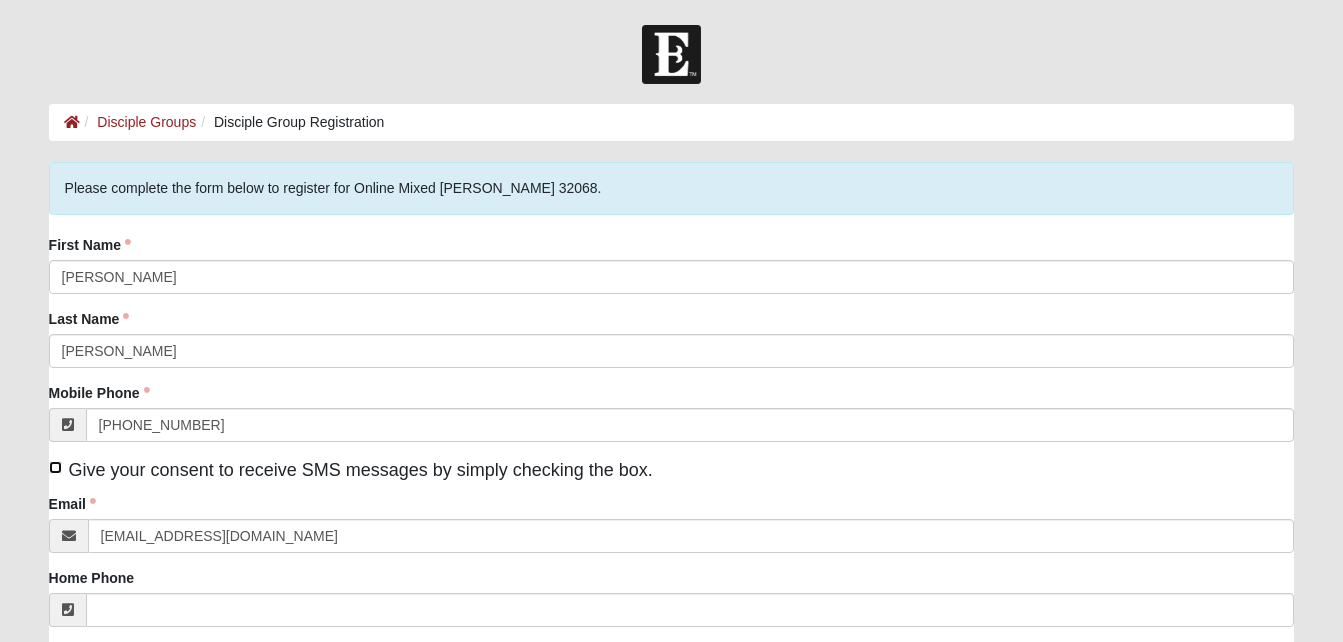 click on "Give your consent to receive SMS messages by simply checking the box." at bounding box center [55, 467] 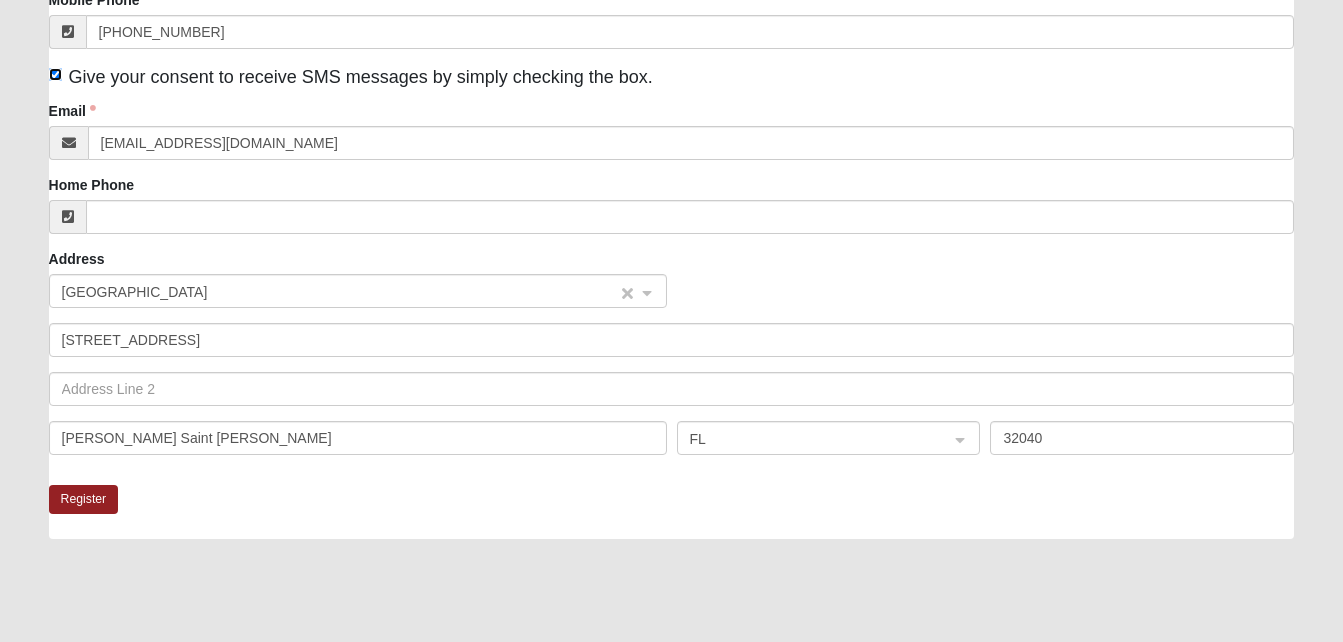 scroll, scrollTop: 417, scrollLeft: 0, axis: vertical 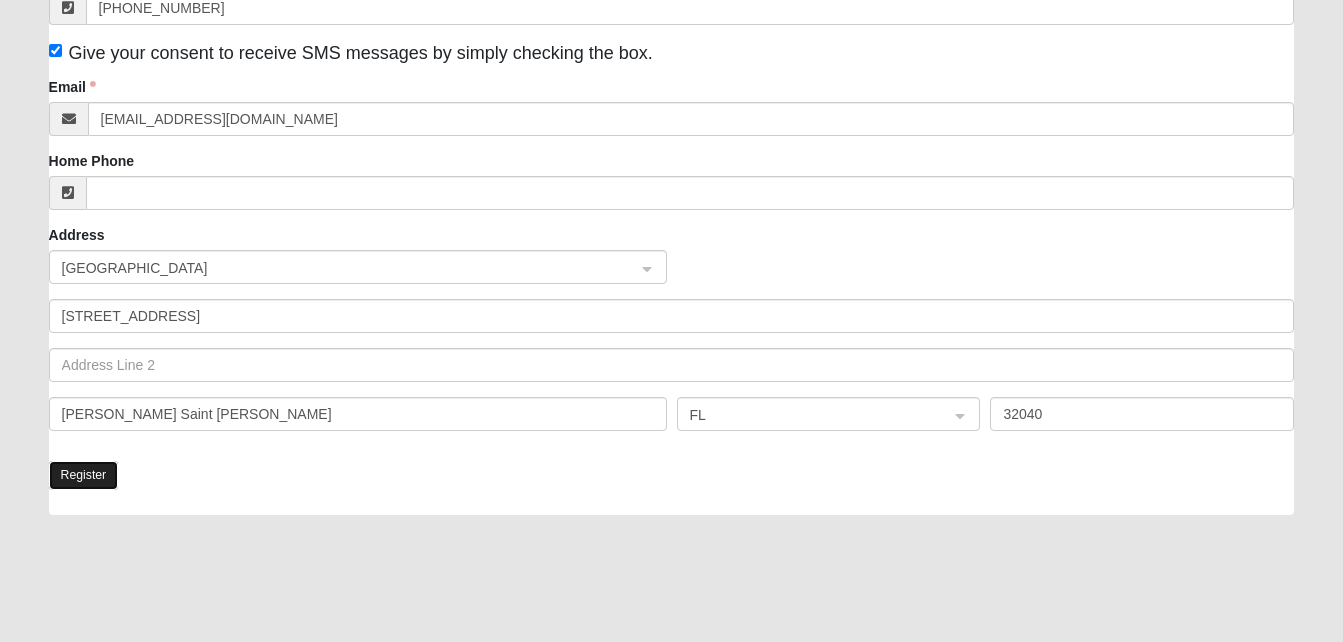 click on "Register" 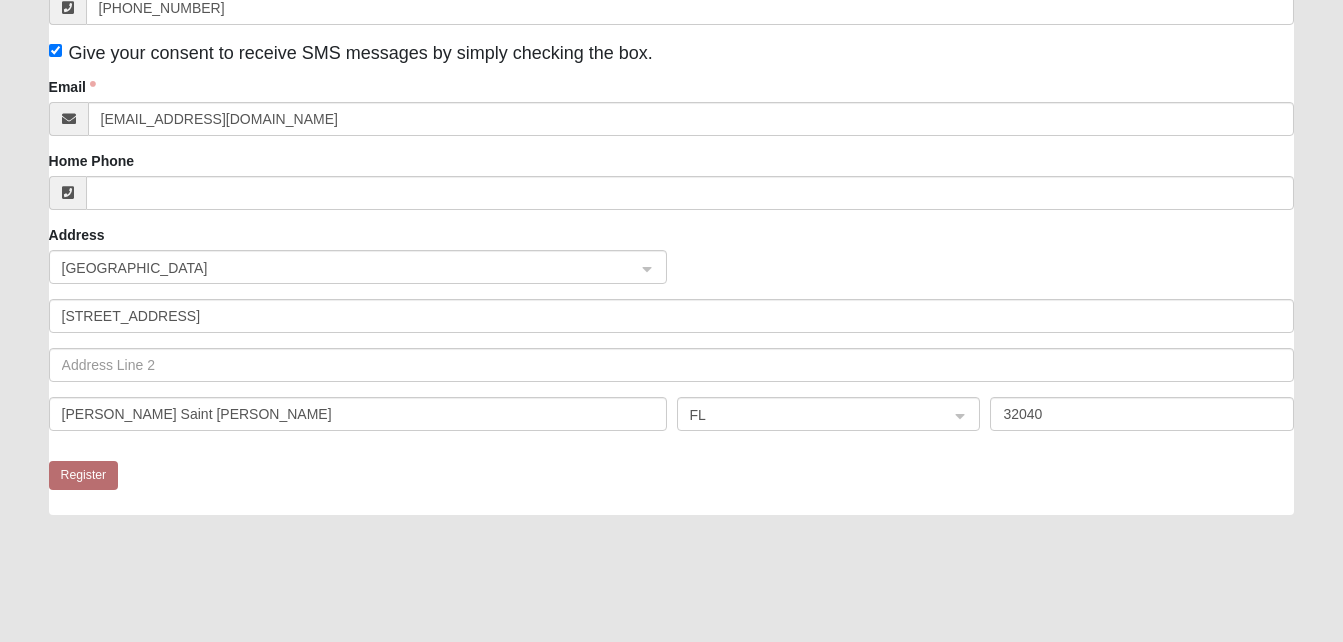 scroll, scrollTop: 35, scrollLeft: 0, axis: vertical 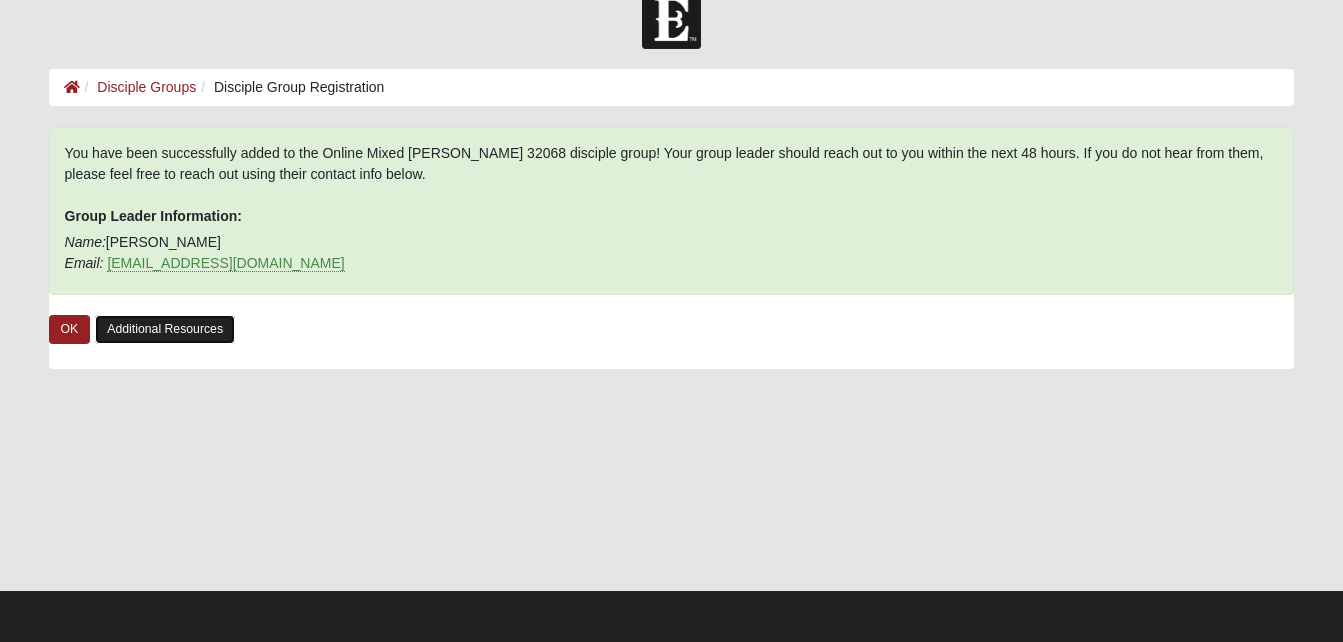click on "Additional Resources" at bounding box center [165, 329] 